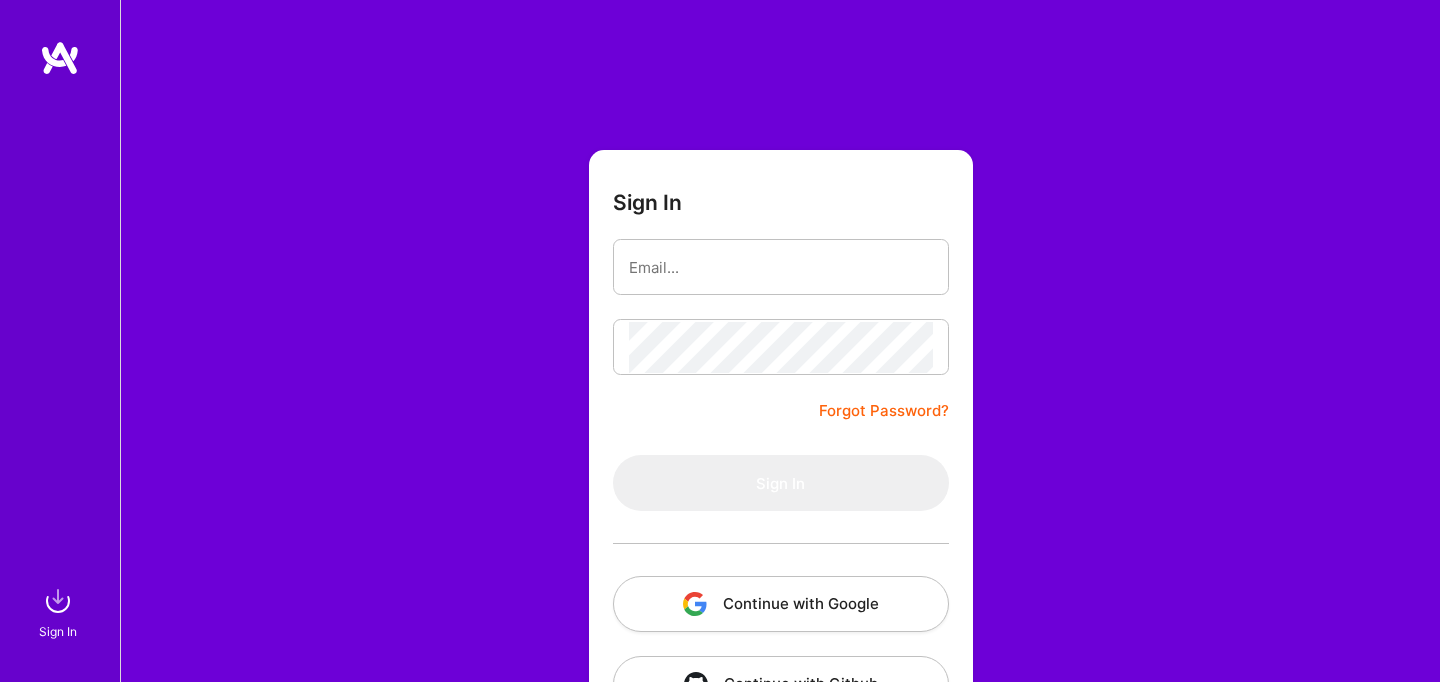 scroll, scrollTop: 0, scrollLeft: 0, axis: both 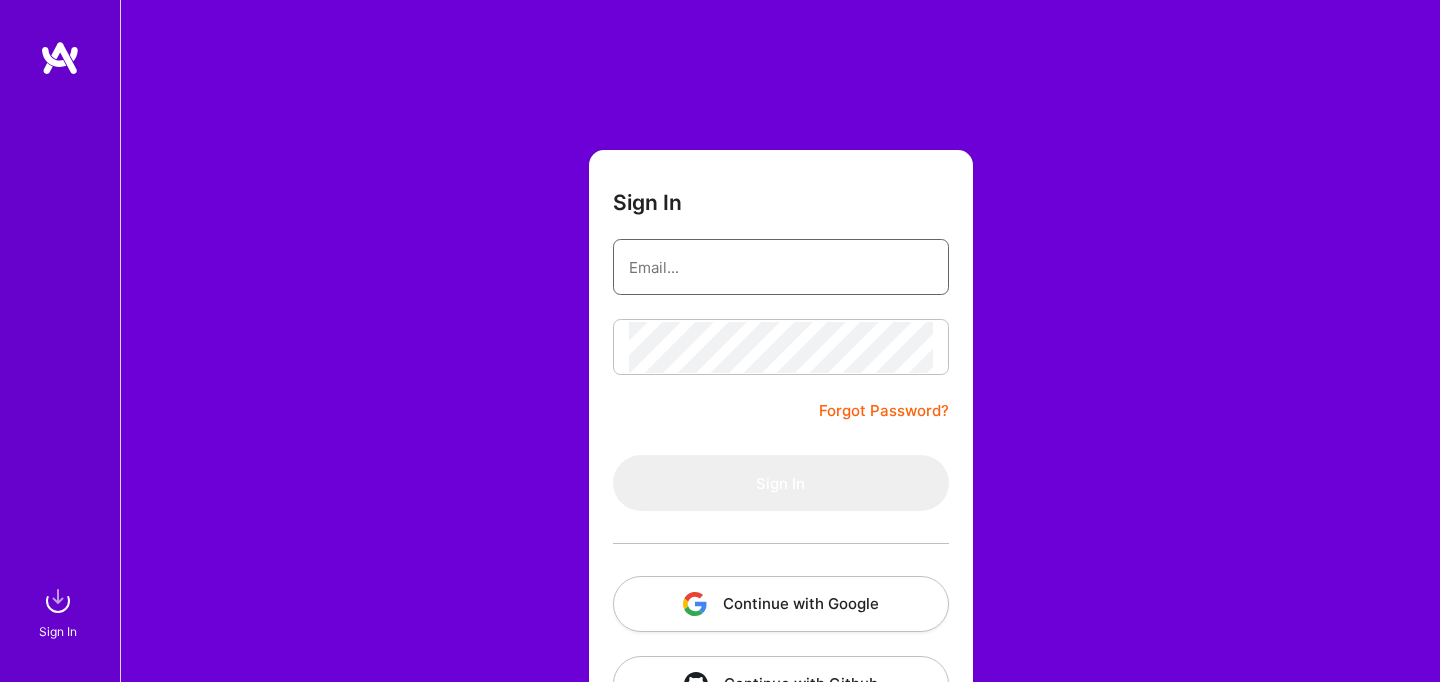 click at bounding box center [781, 267] 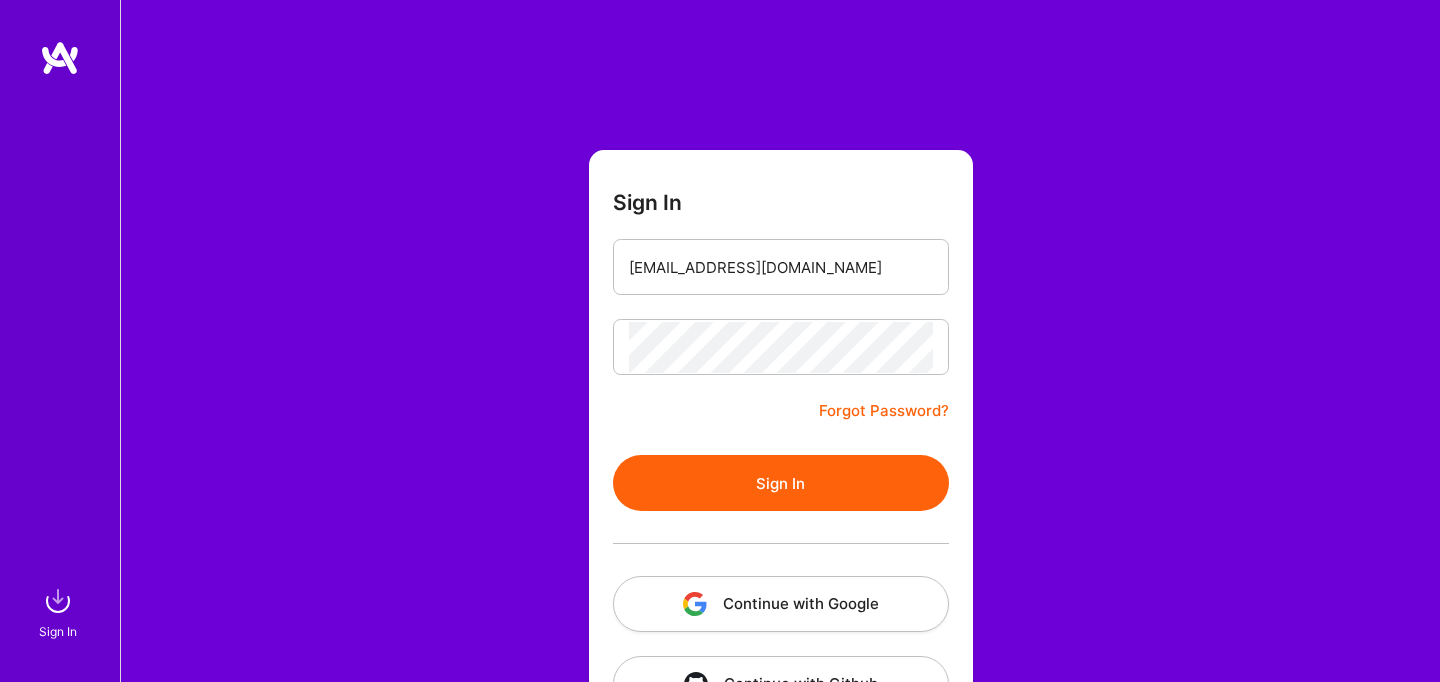 click on "Sign In" at bounding box center (781, 483) 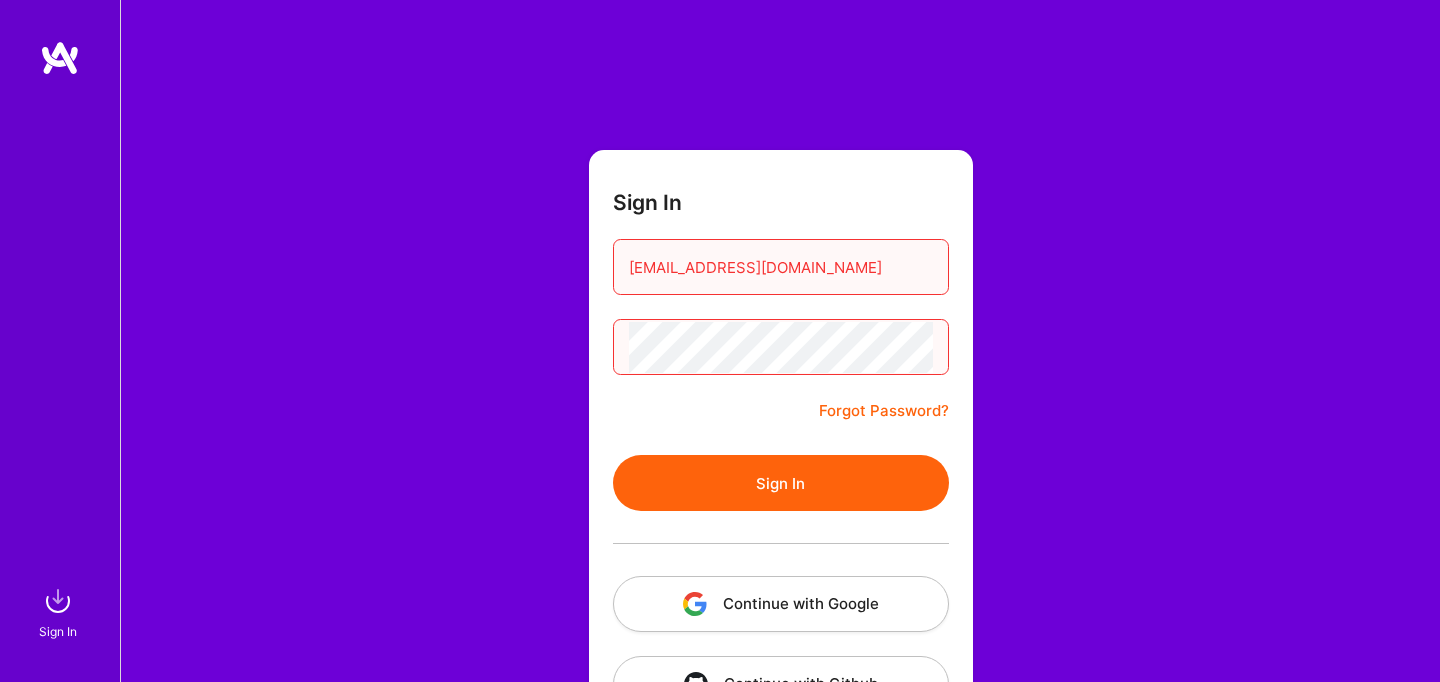 click on "Sign In" at bounding box center (781, 483) 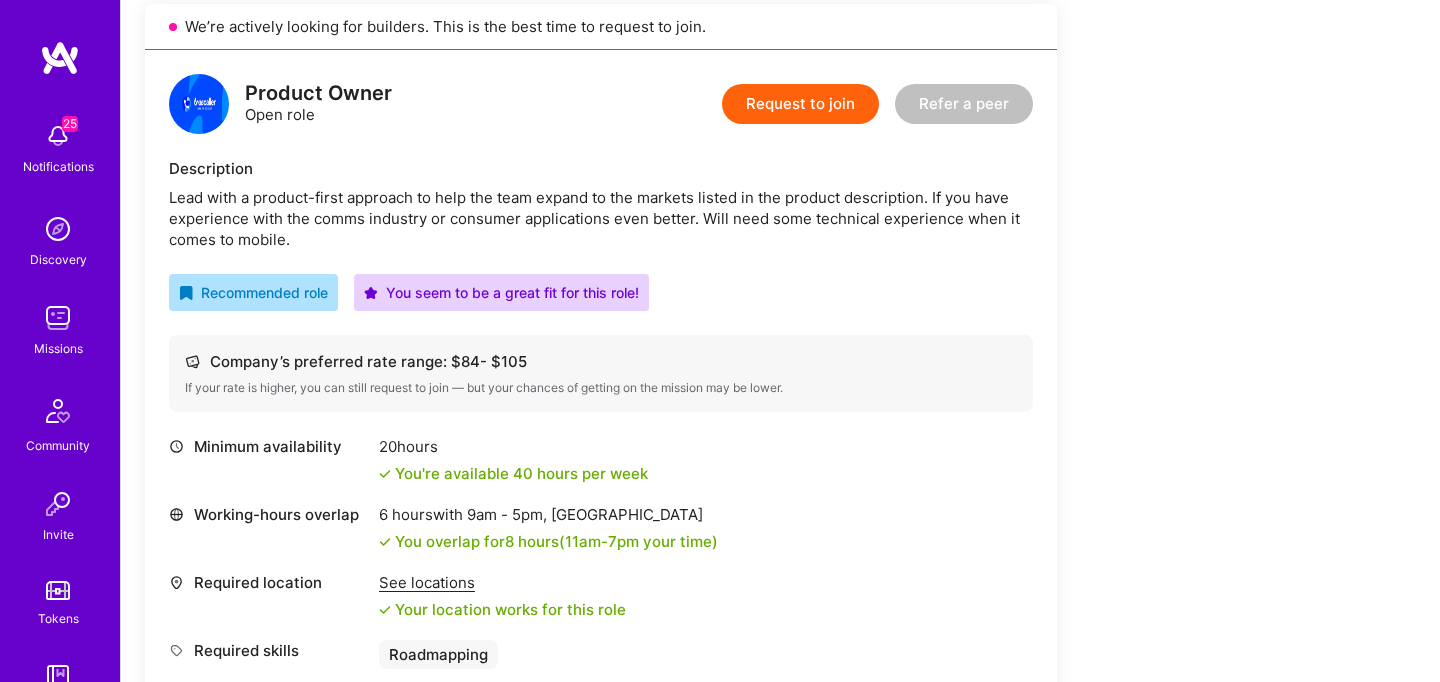 scroll, scrollTop: 478, scrollLeft: 0, axis: vertical 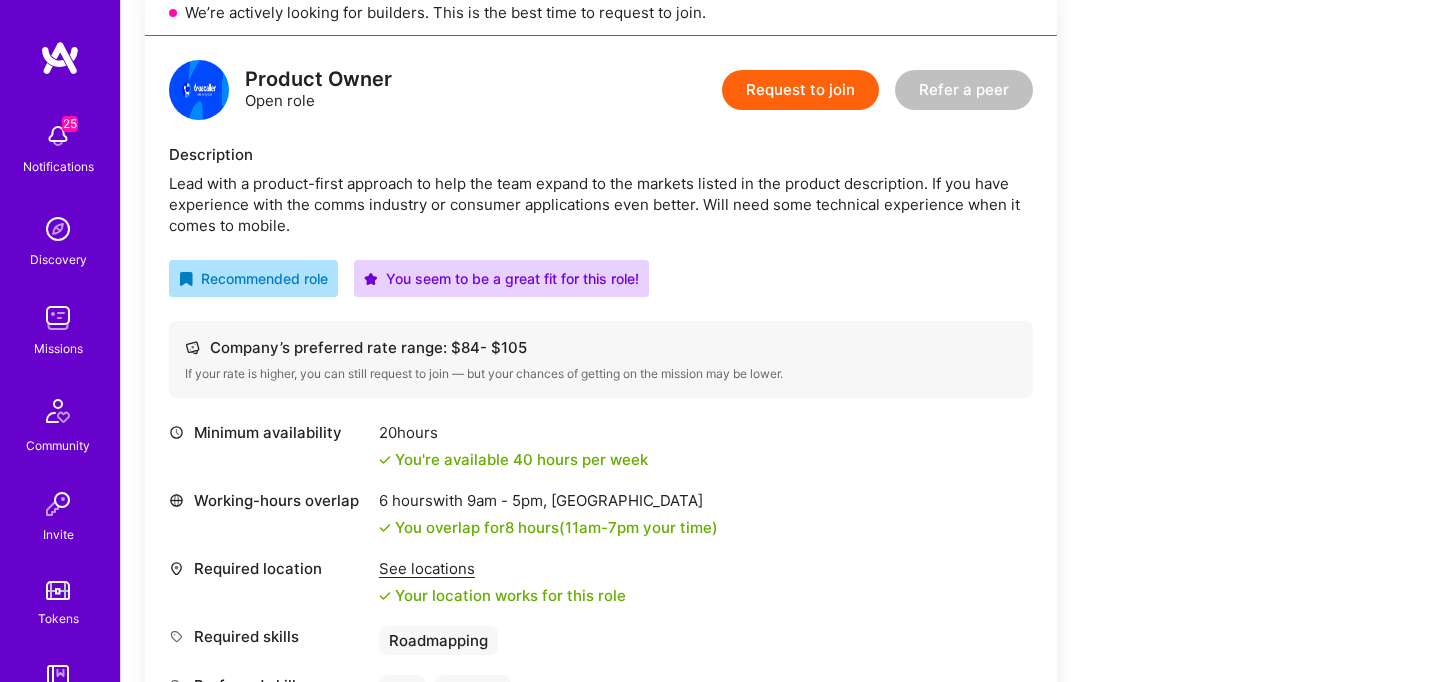 click on "Lead with a product-first approach to help the team expand to the markets listed in the product description. If you have experience with the comms industry or consumer applications even better. Will need some technical experience when it comes to mobile." at bounding box center (601, 204) 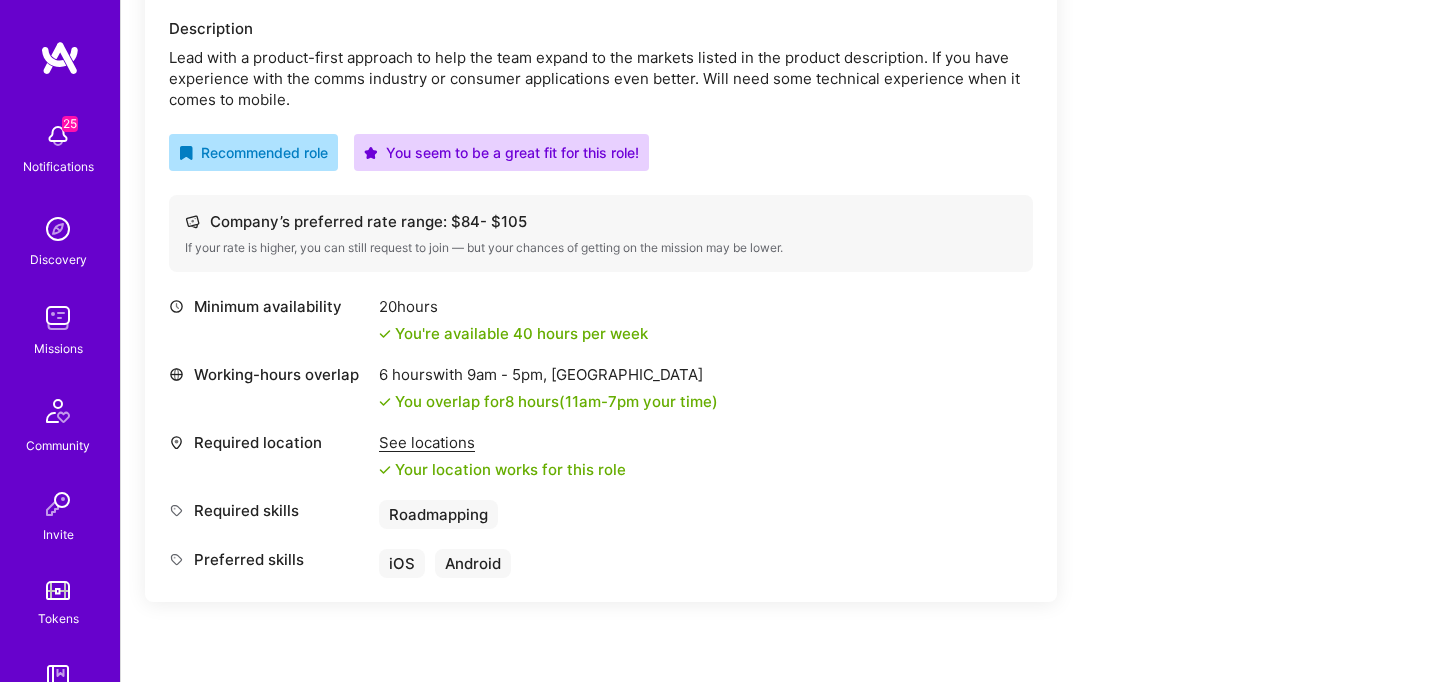 scroll, scrollTop: 496, scrollLeft: 0, axis: vertical 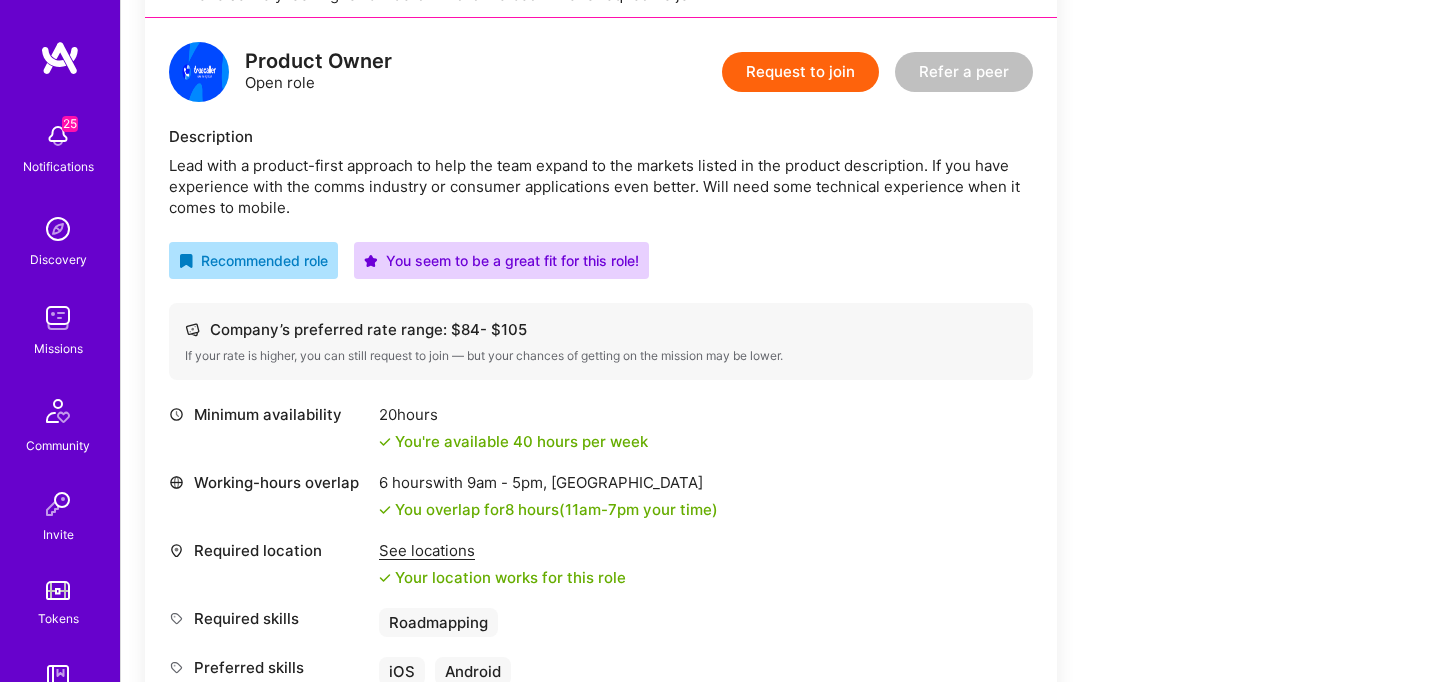 click on "Request to join" at bounding box center [800, 72] 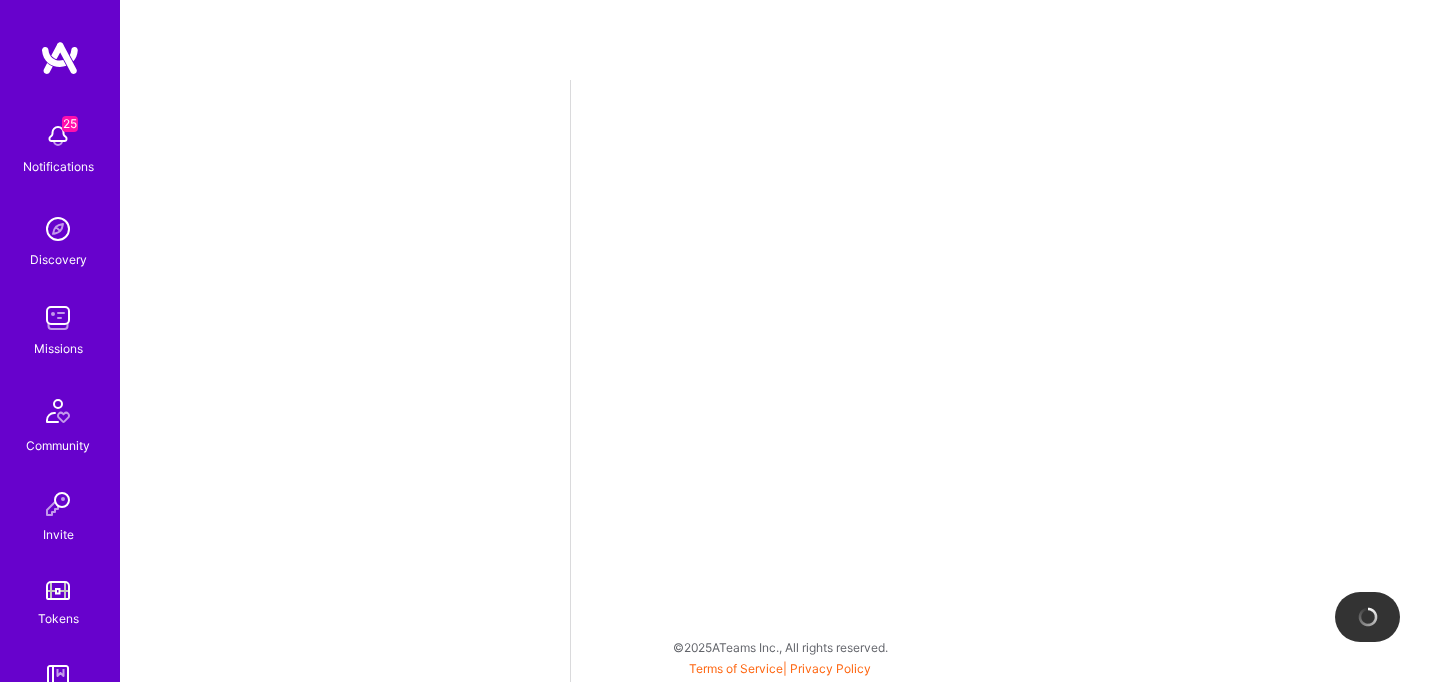 scroll, scrollTop: 0, scrollLeft: 0, axis: both 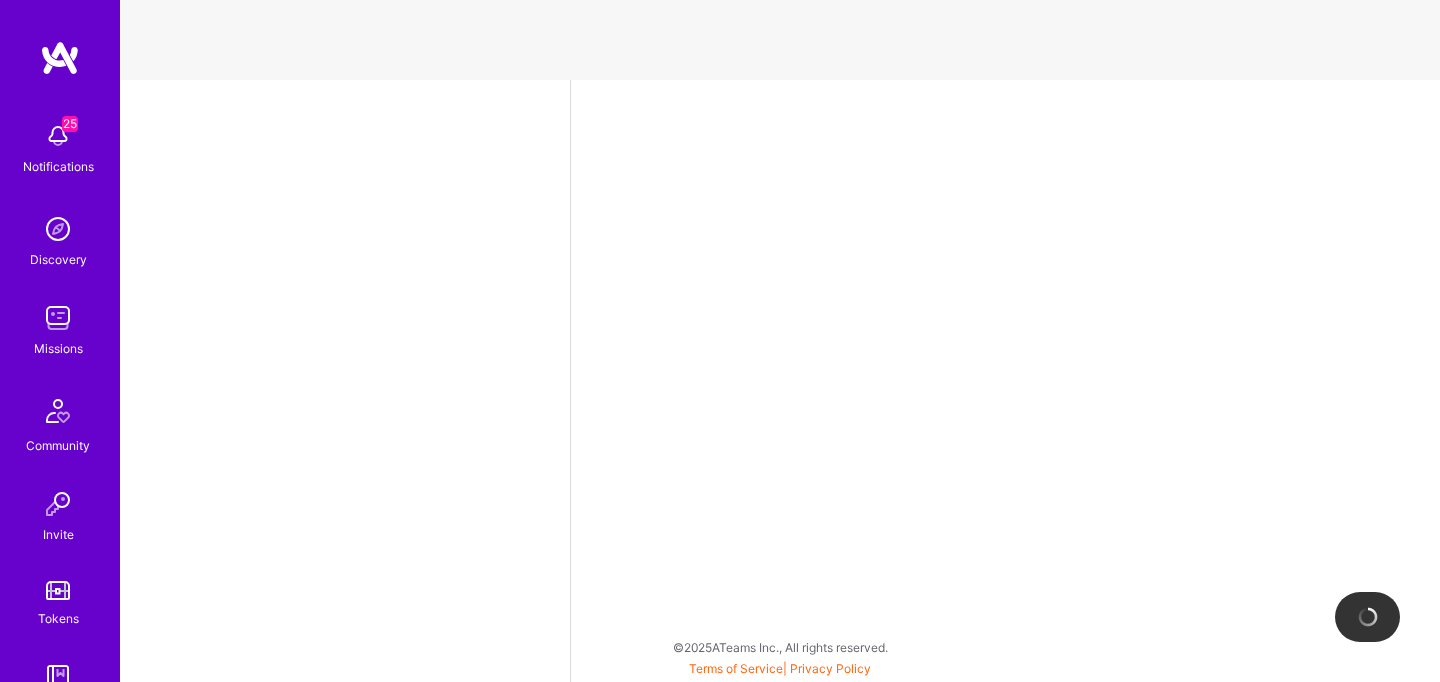 select on "IN" 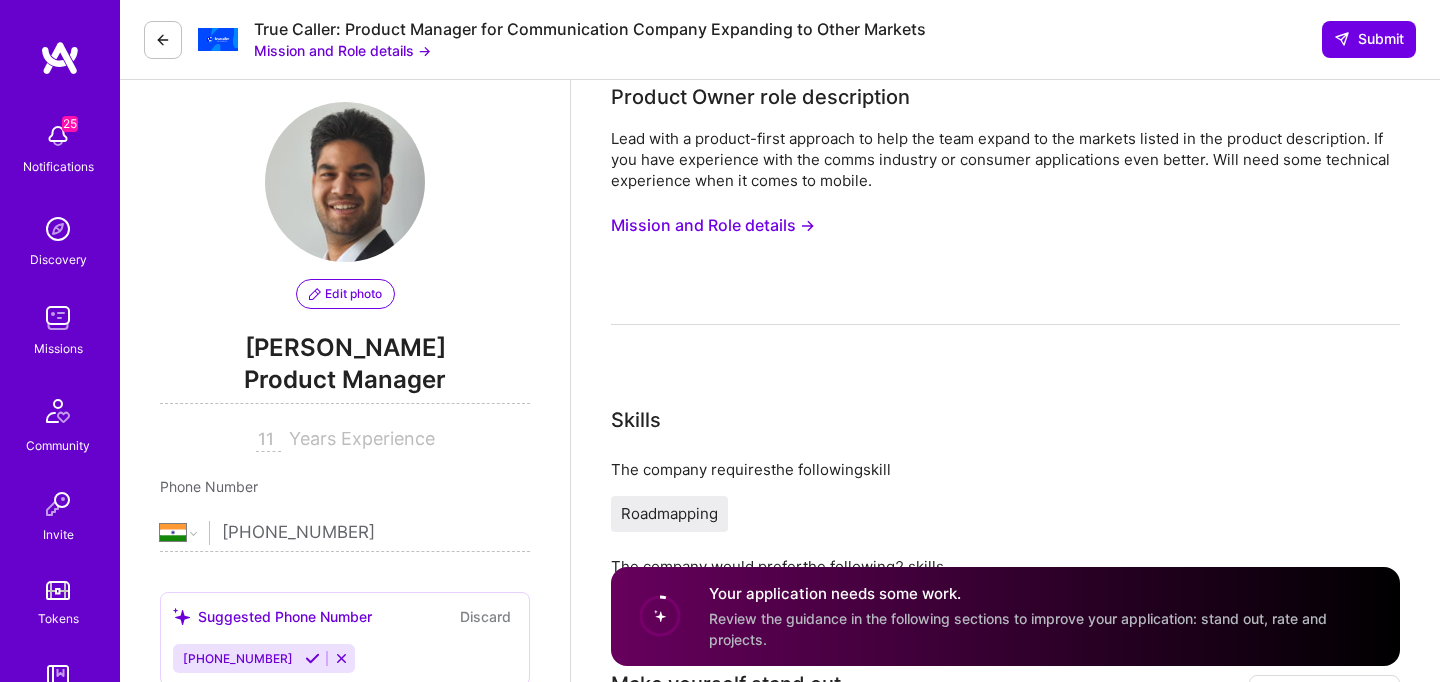 scroll, scrollTop: 19, scrollLeft: 0, axis: vertical 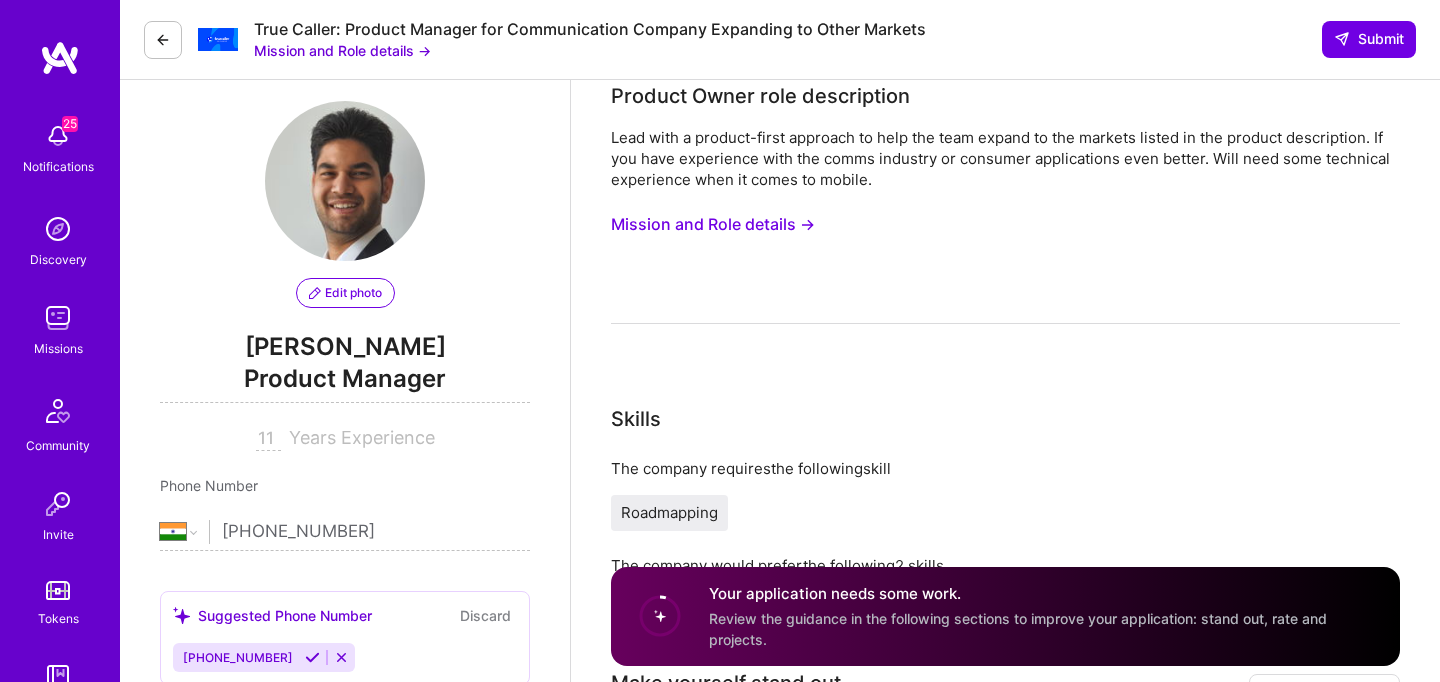 click on "Mission and Role details →" at bounding box center [713, 224] 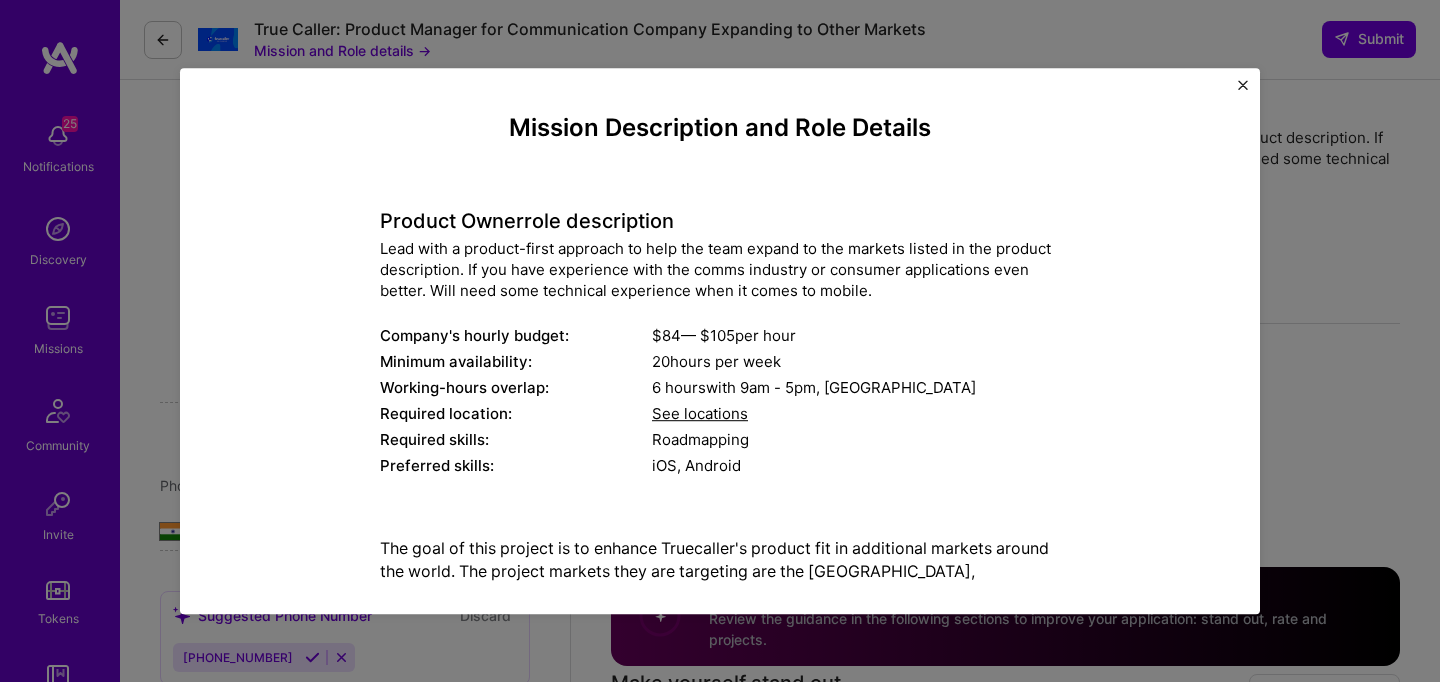 click on "See locations" at bounding box center [700, 414] 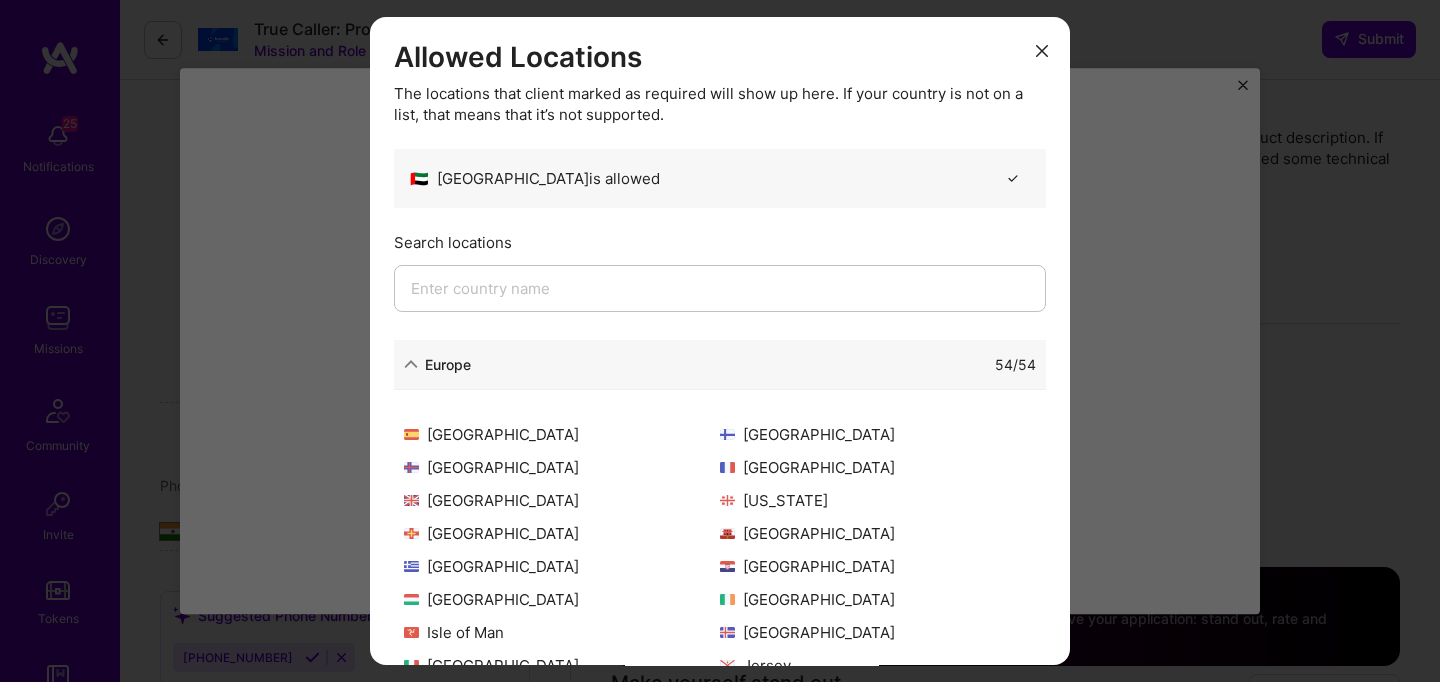 scroll, scrollTop: 391, scrollLeft: 0, axis: vertical 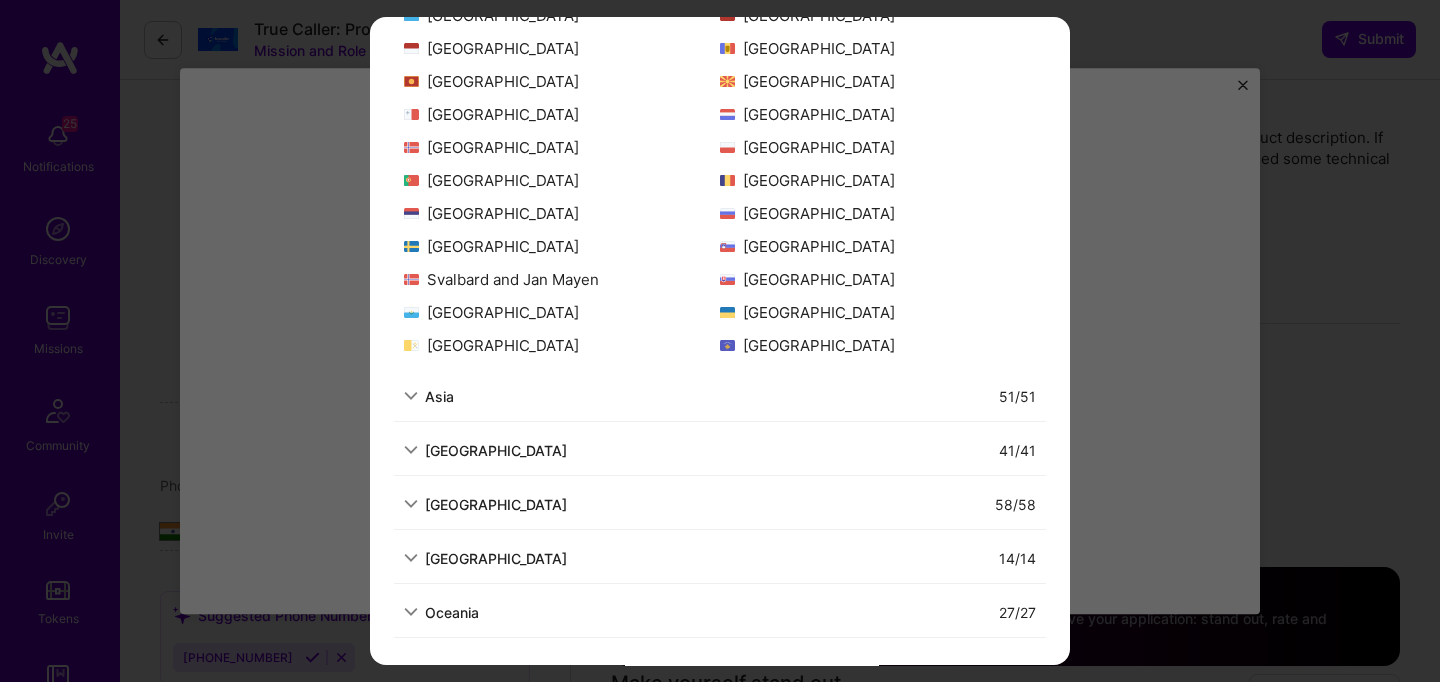 click on "51 / 51" at bounding box center (745, 396) 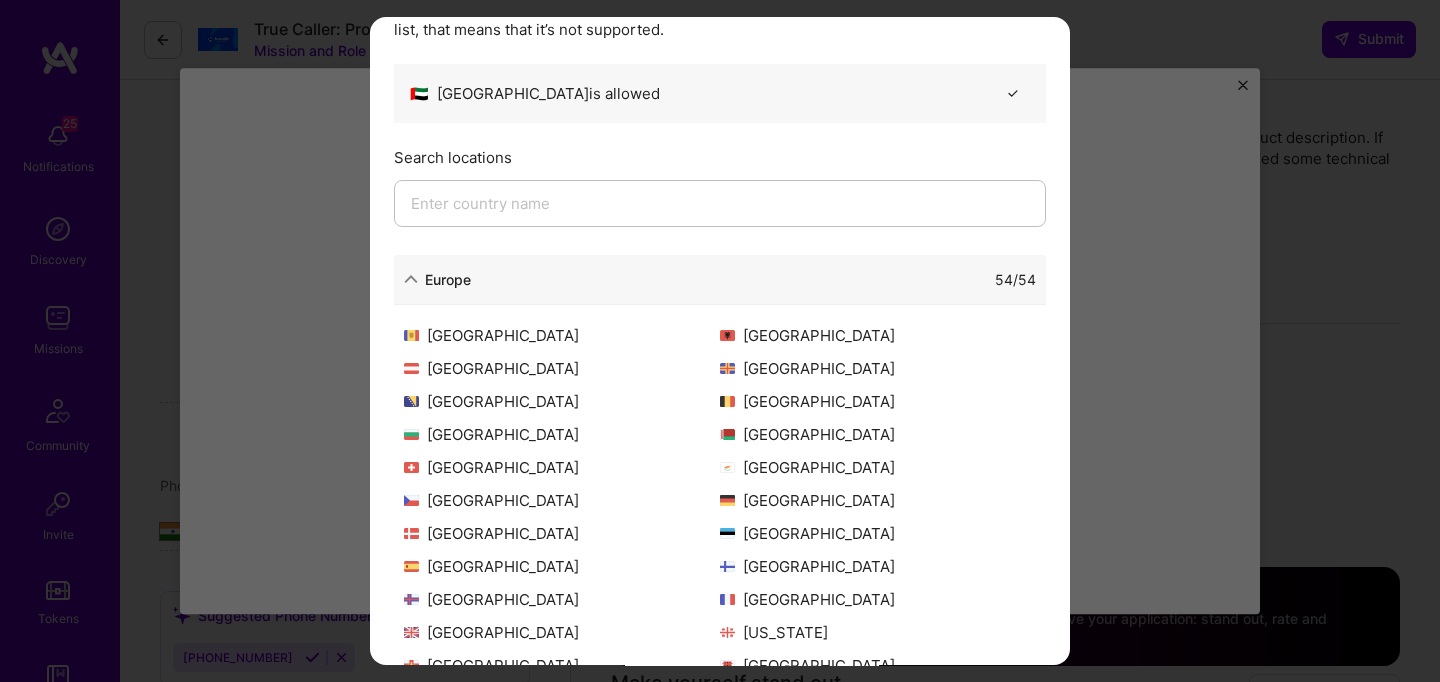 scroll, scrollTop: 0, scrollLeft: 0, axis: both 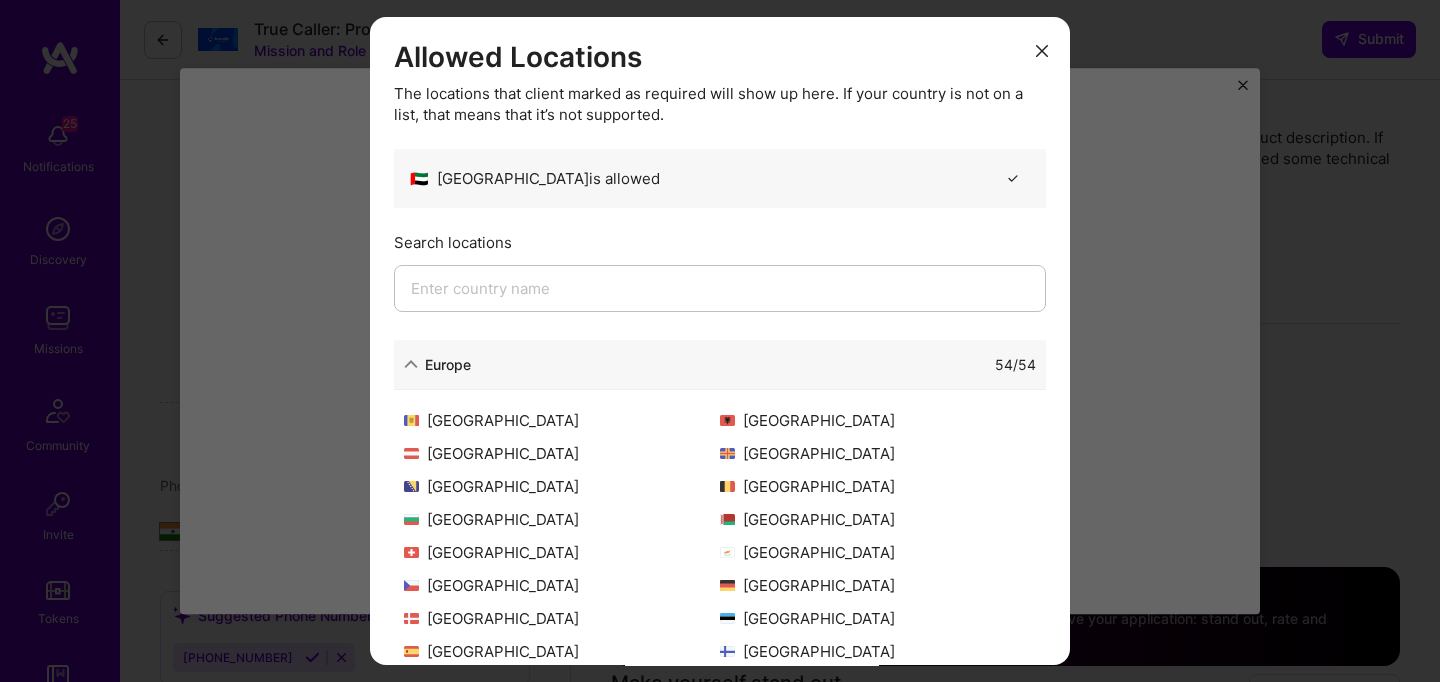 click at bounding box center (1042, 51) 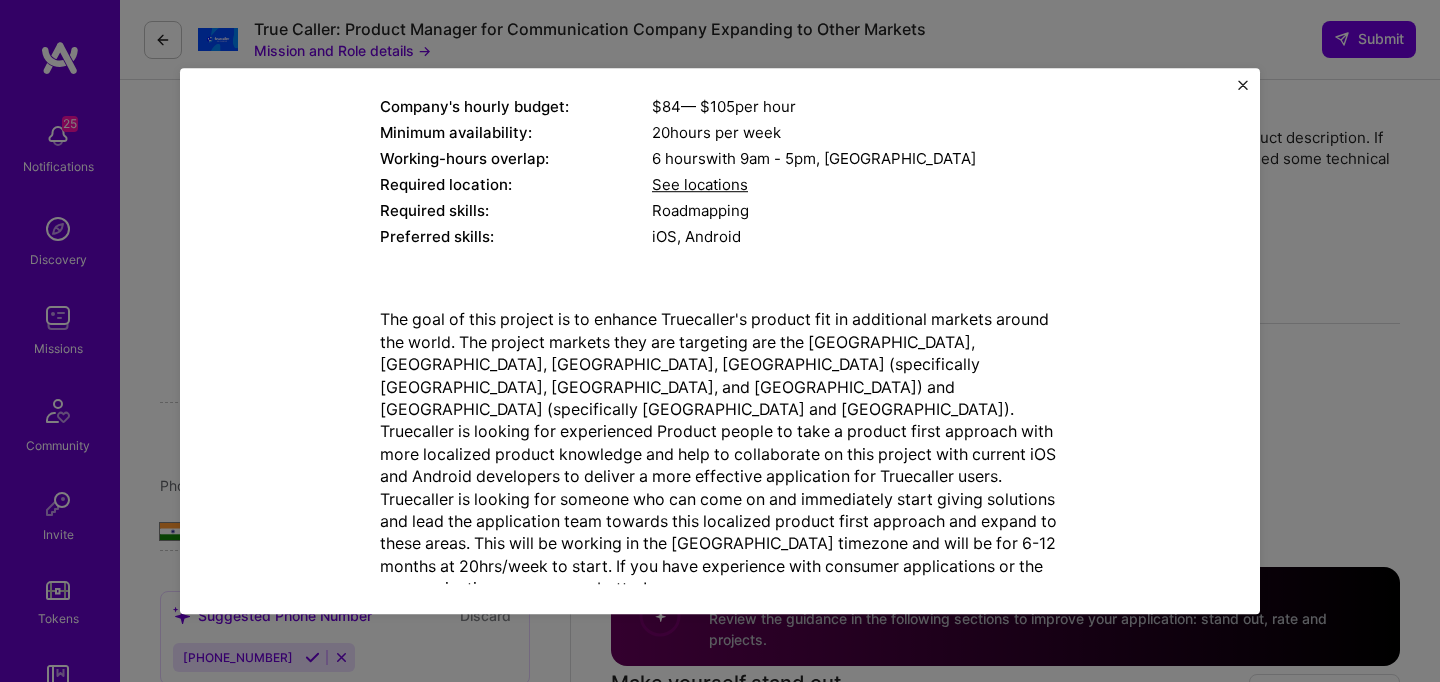 scroll, scrollTop: 265, scrollLeft: 0, axis: vertical 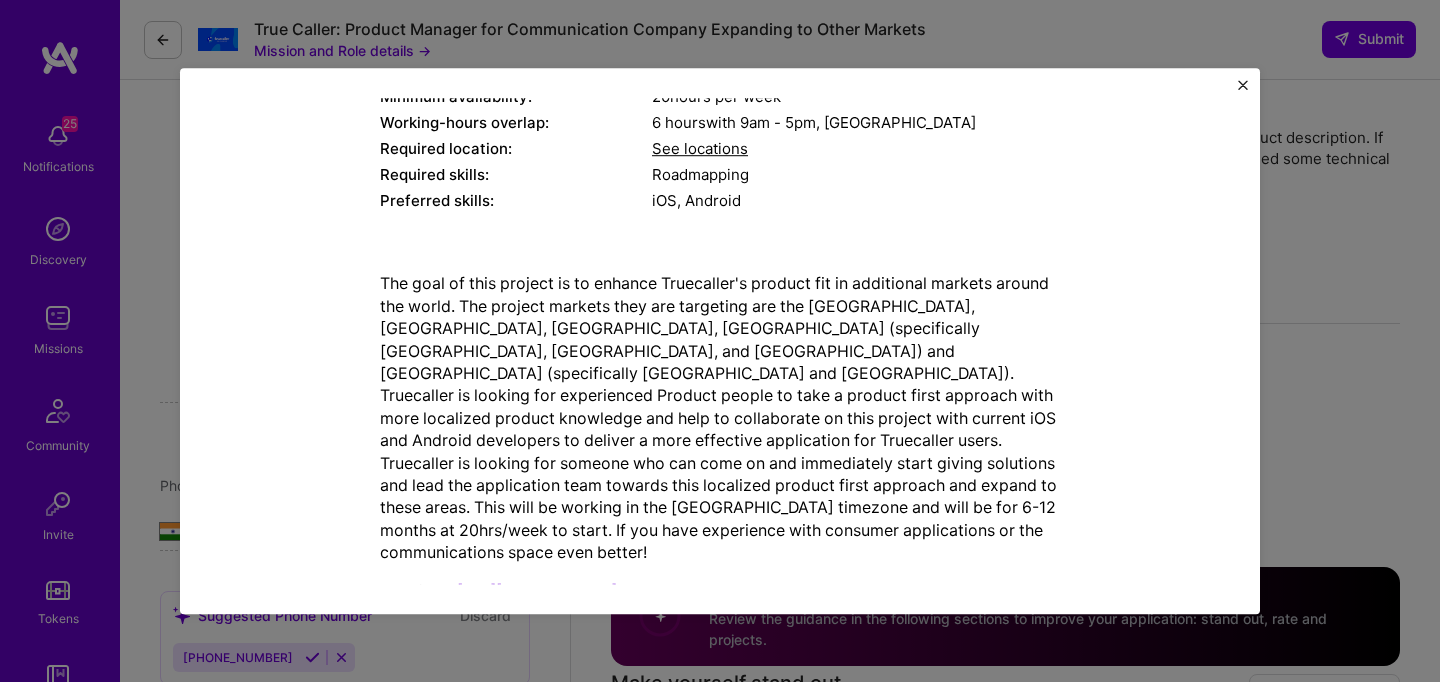 click at bounding box center (1243, 85) 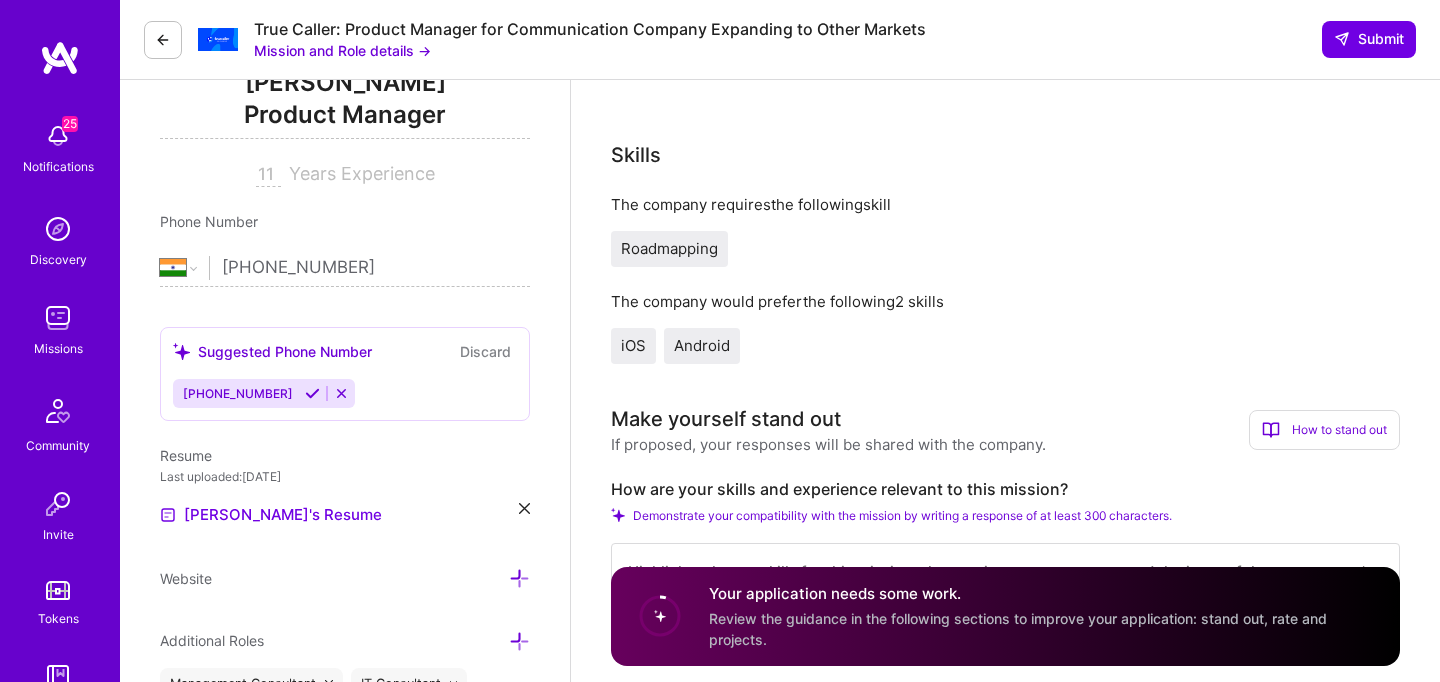 scroll, scrollTop: 426, scrollLeft: 0, axis: vertical 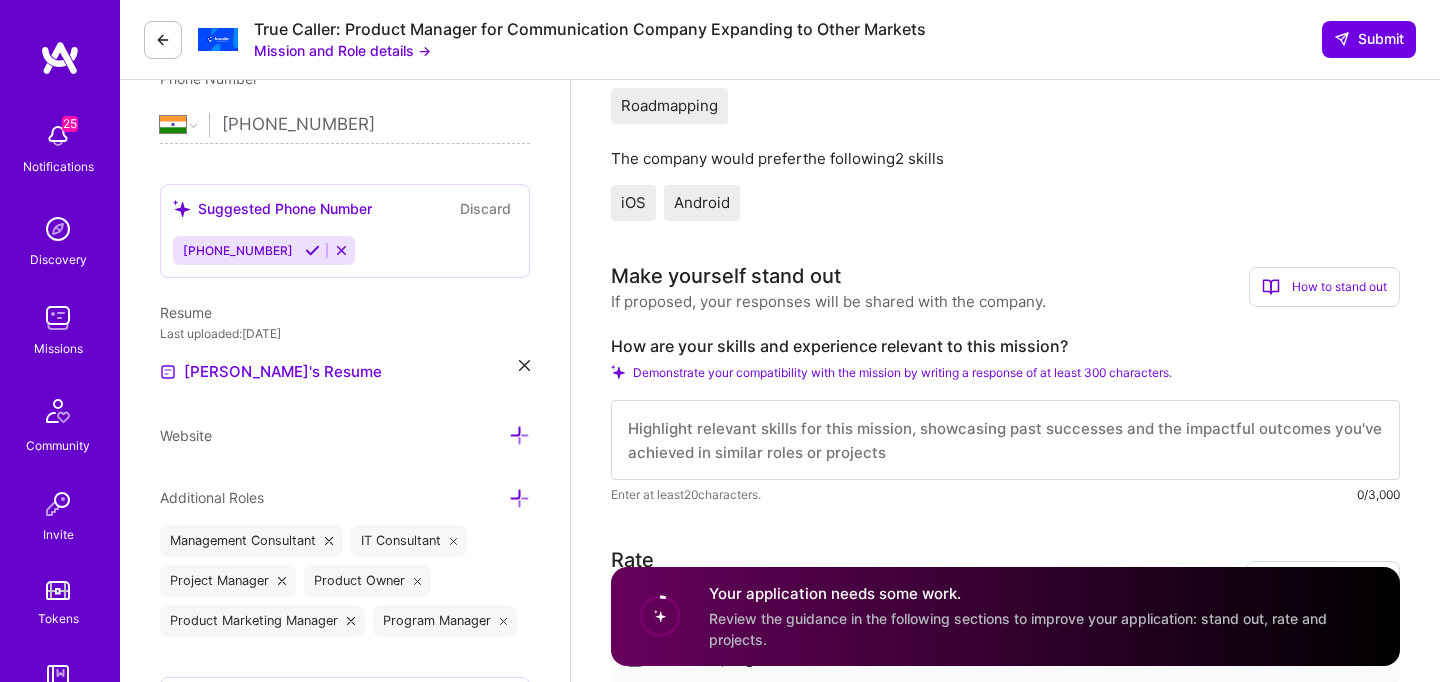 click at bounding box center [1005, 440] 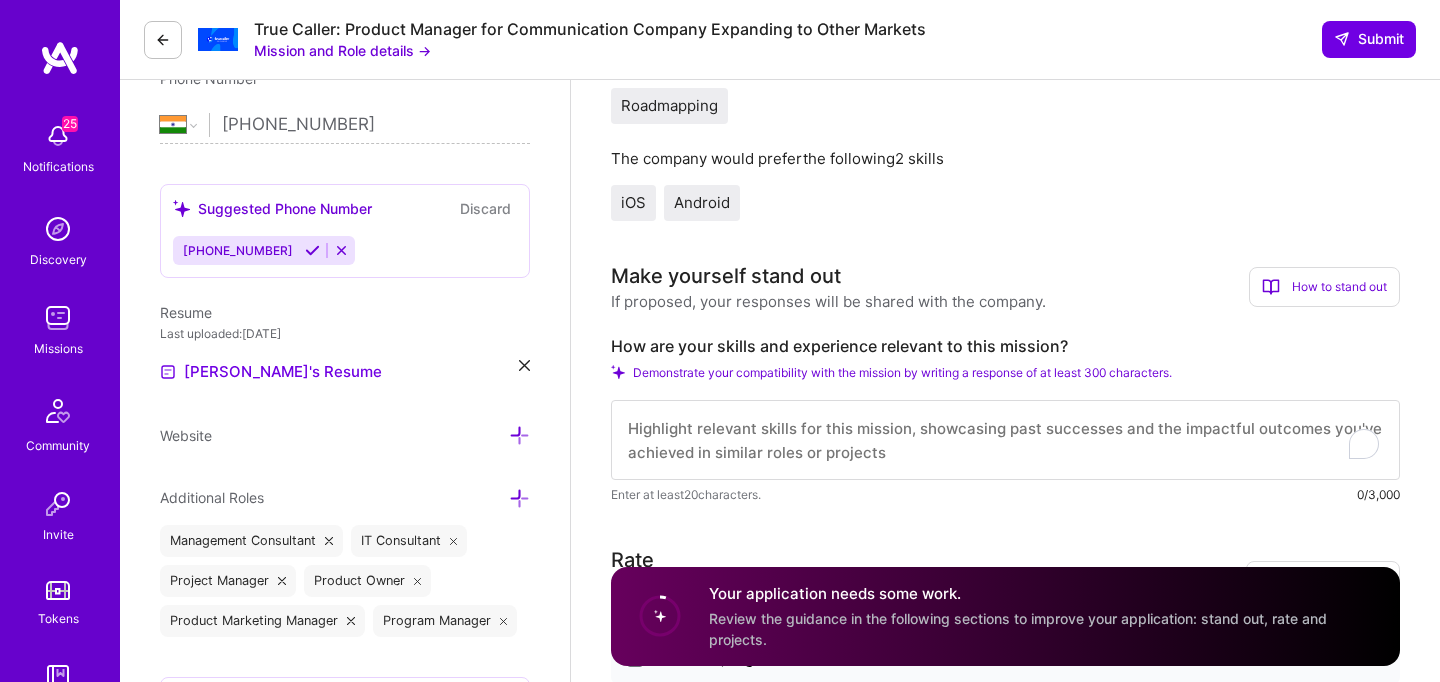 click at bounding box center [1005, 440] 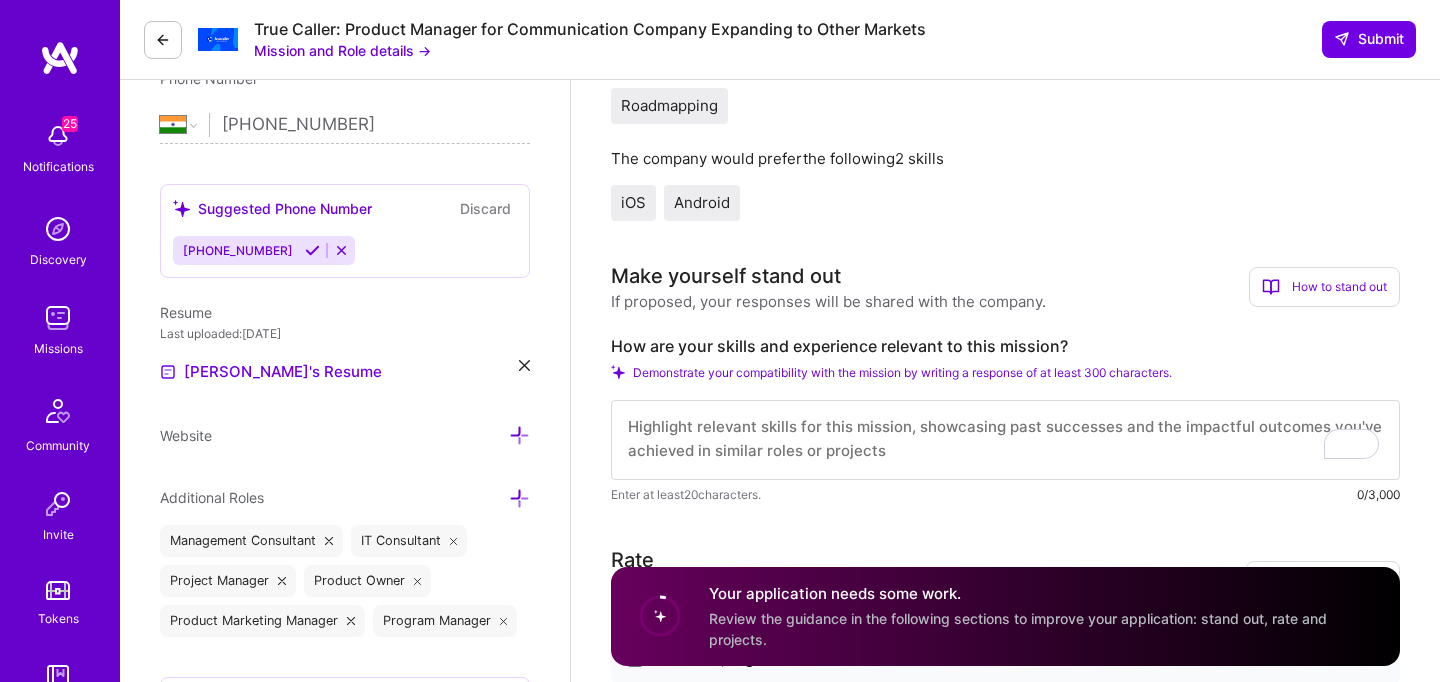 scroll, scrollTop: 476, scrollLeft: 0, axis: vertical 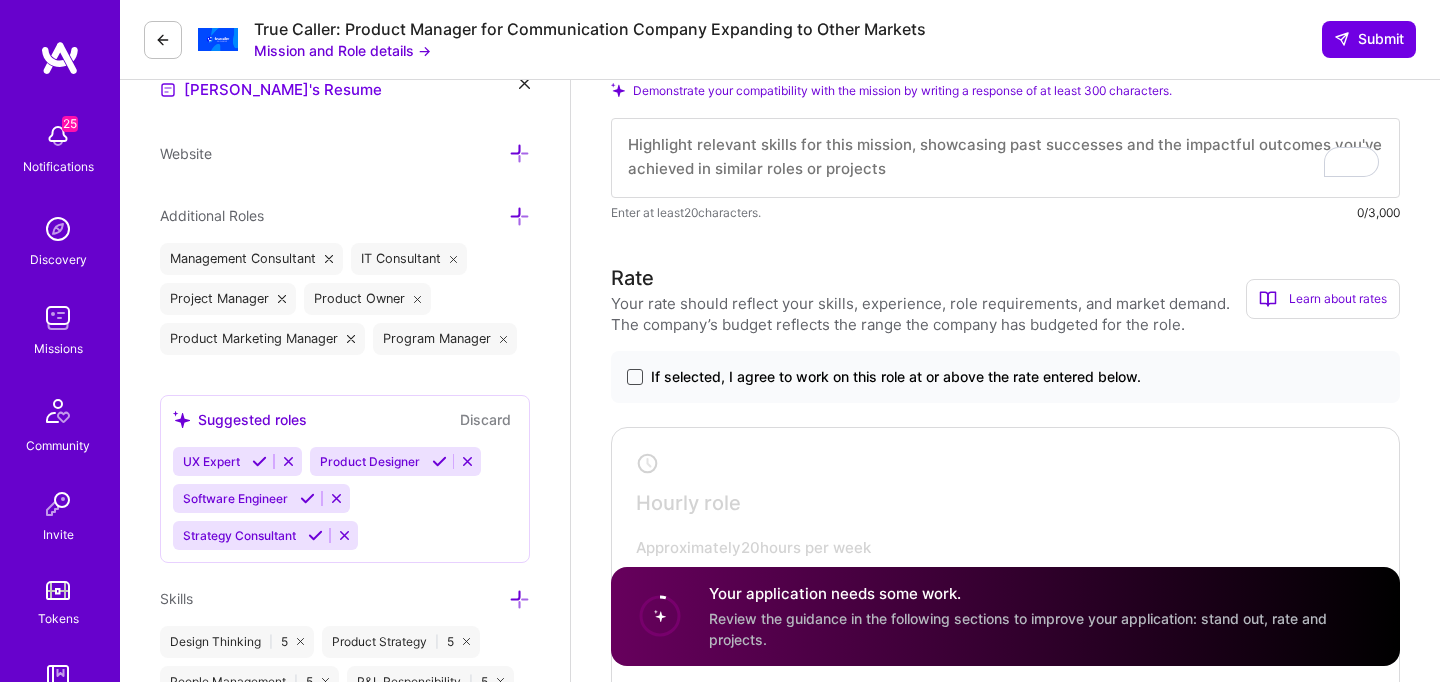 click at bounding box center (635, 377) 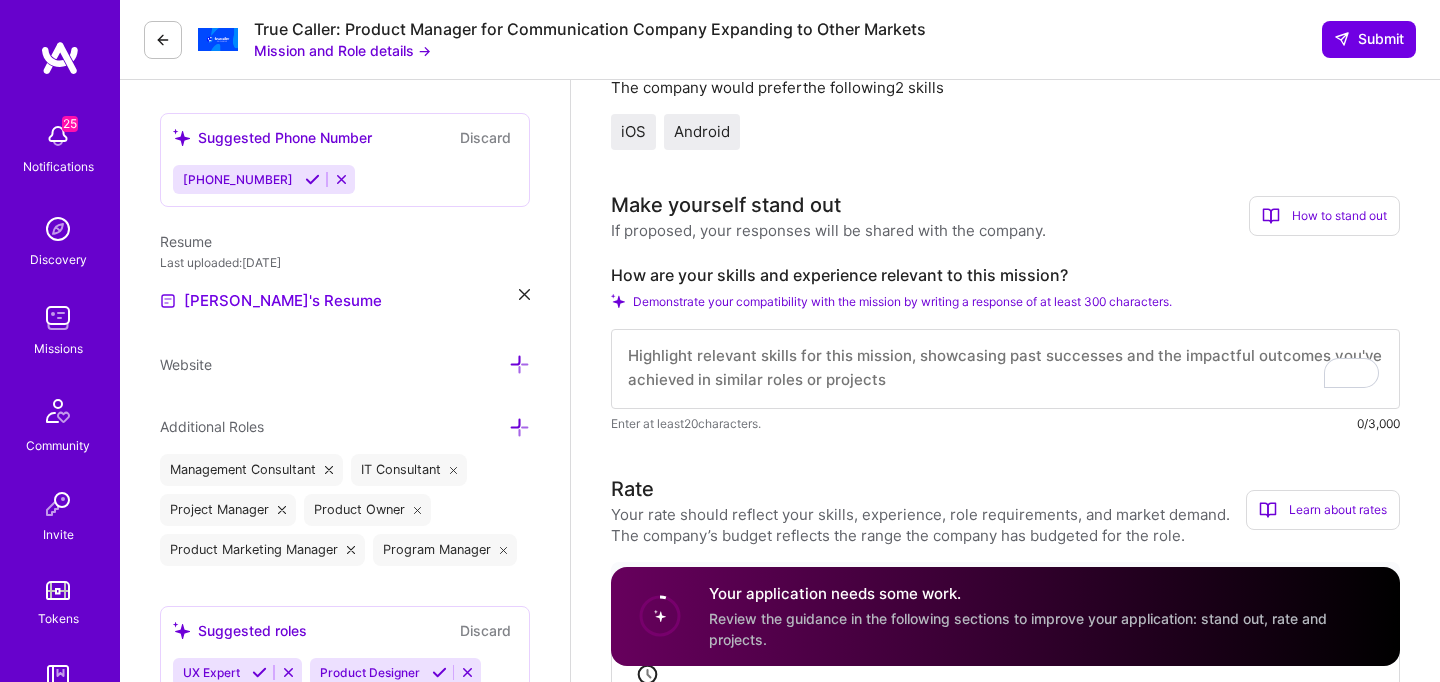 scroll, scrollTop: 483, scrollLeft: 0, axis: vertical 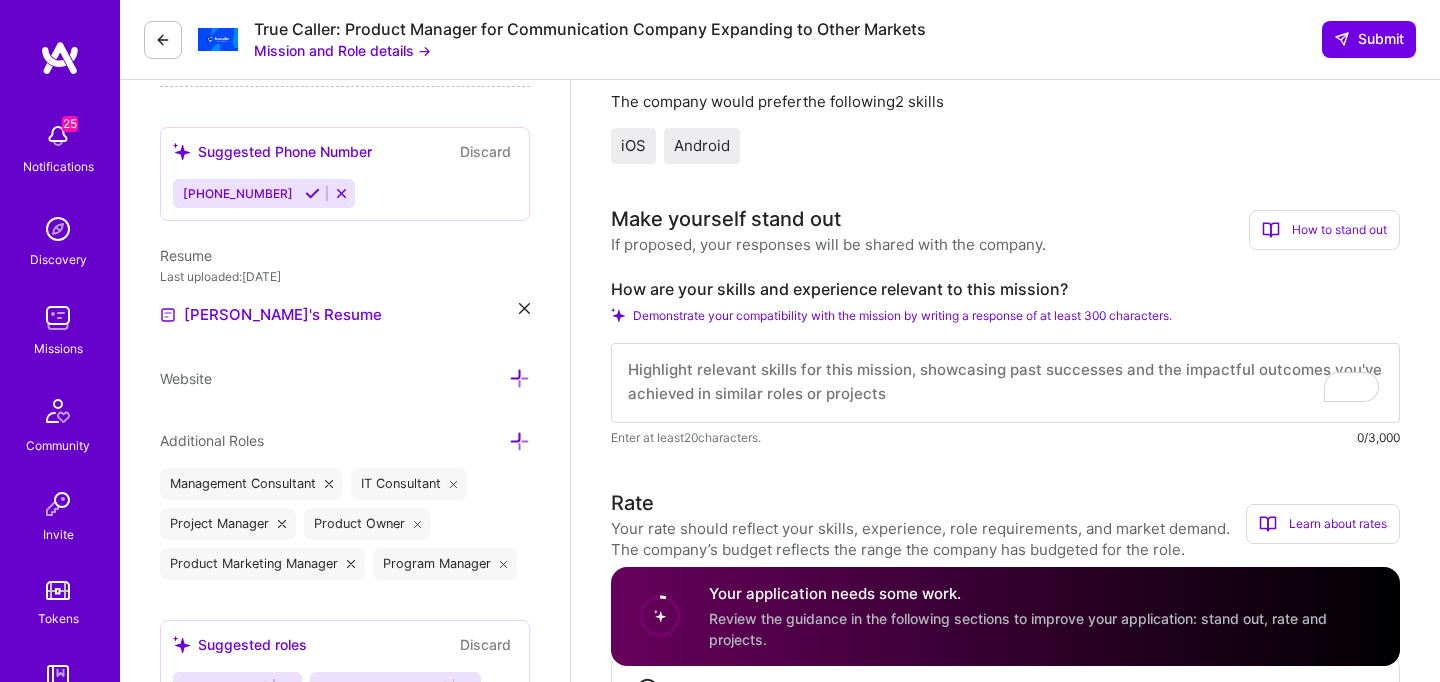 click at bounding box center [1005, 383] 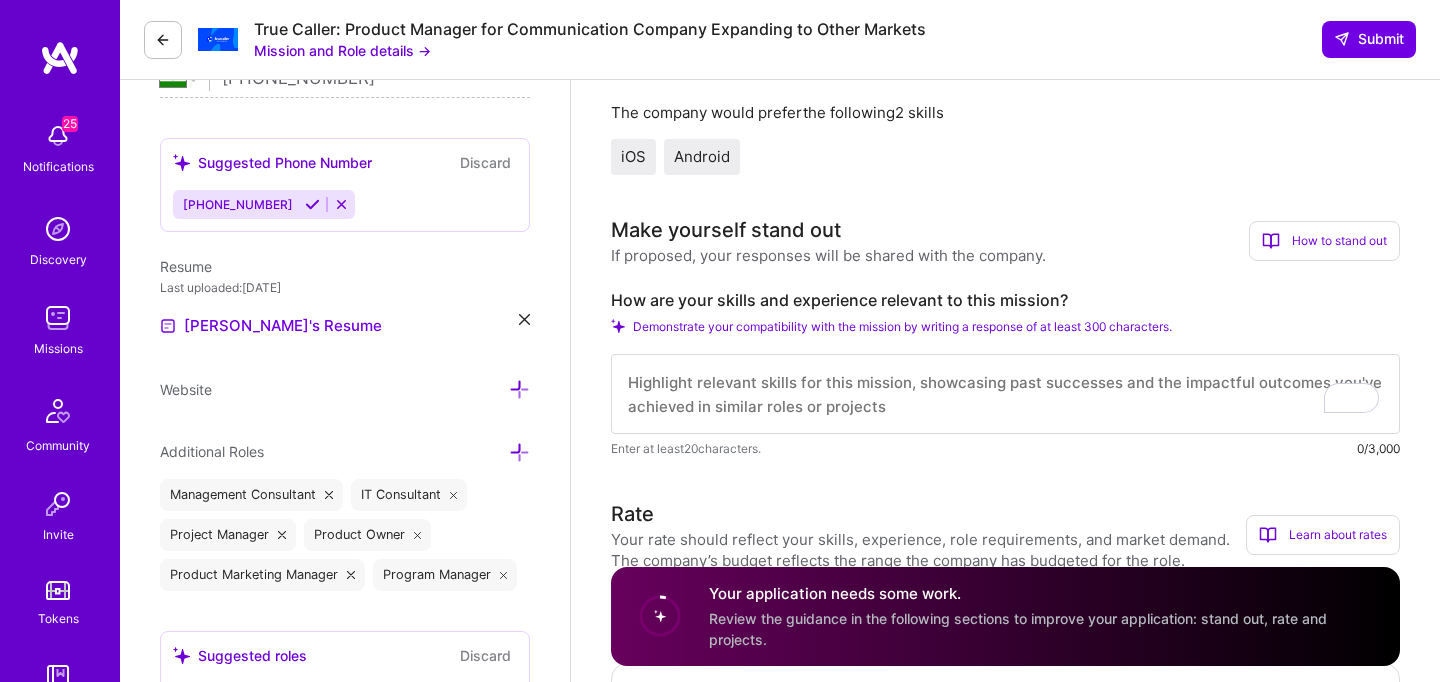 scroll, scrollTop: 538, scrollLeft: 0, axis: vertical 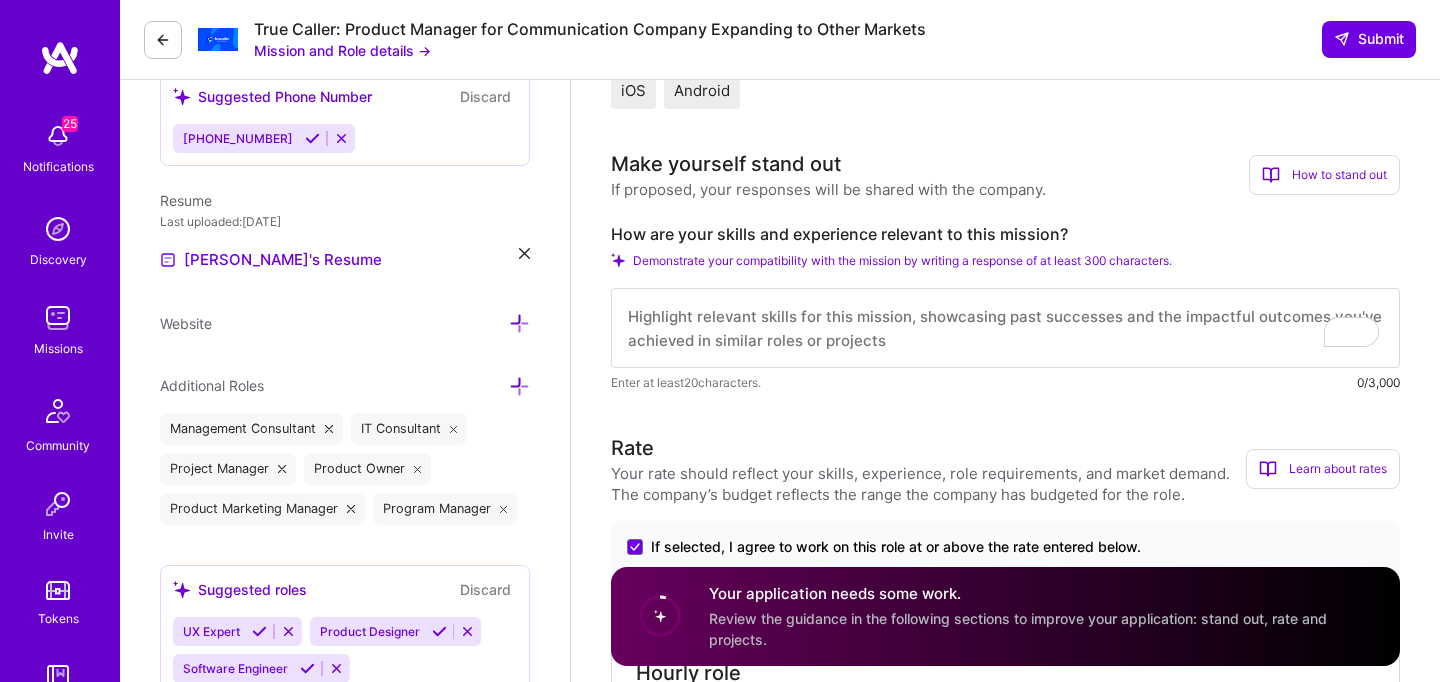 click at bounding box center [1005, 328] 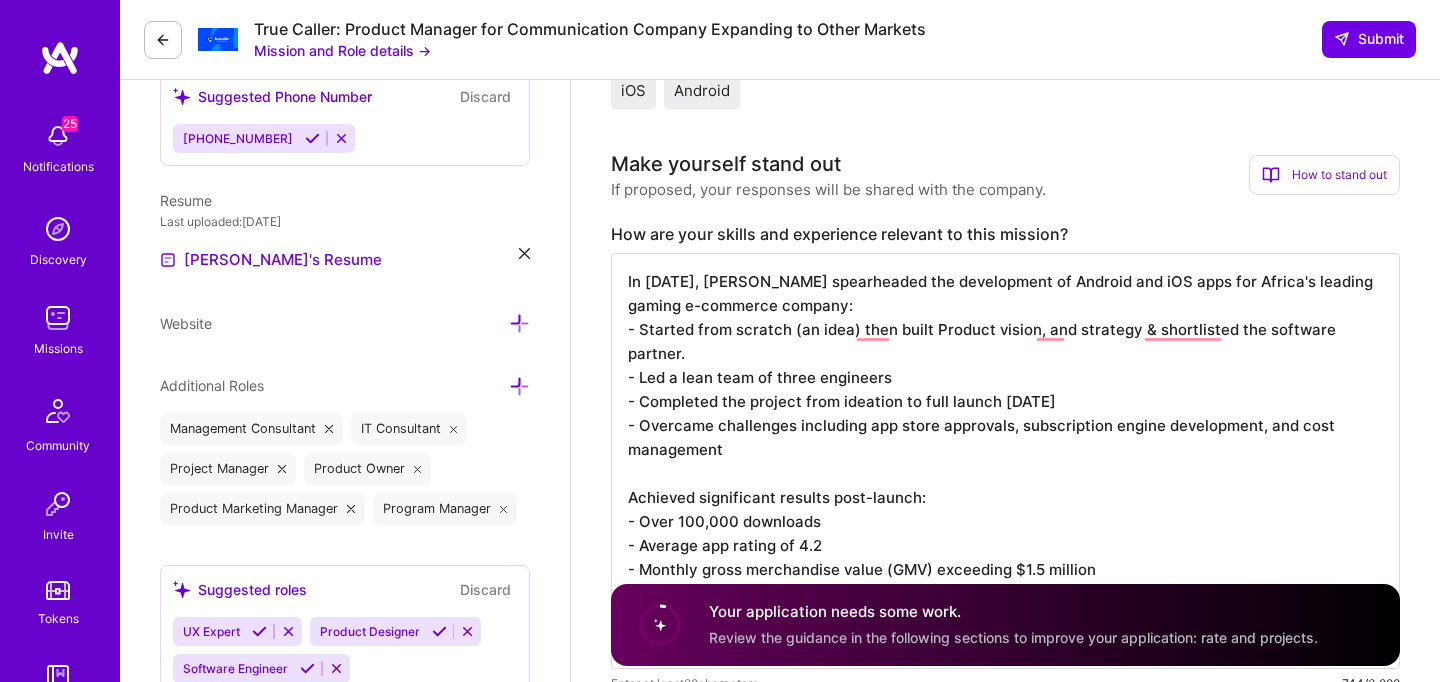 click on "In [DATE], [PERSON_NAME] spearheaded the development of Android and iOS apps for Africa's leading gaming e-commerce company:
- Started from scratch (an idea) then built Product vision, and strategy & shortlisted the software partner.
- Led a lean team of three engineers
- Completed the project from ideation to full launch [DATE]
- Overcame challenges including app store approvals, subscription engine development, and cost management
Achieved significant results post-launch:
- Over 100,000 downloads
- Average app rating of 4.2
- Monthly gross merchandise value (GMV) exceeding $1.5 million
This project exemplifies [PERSON_NAME]'s ability to deliver high-impact, cost-effective solutions while navigating complex technical and business challenges." at bounding box center [1005, 461] 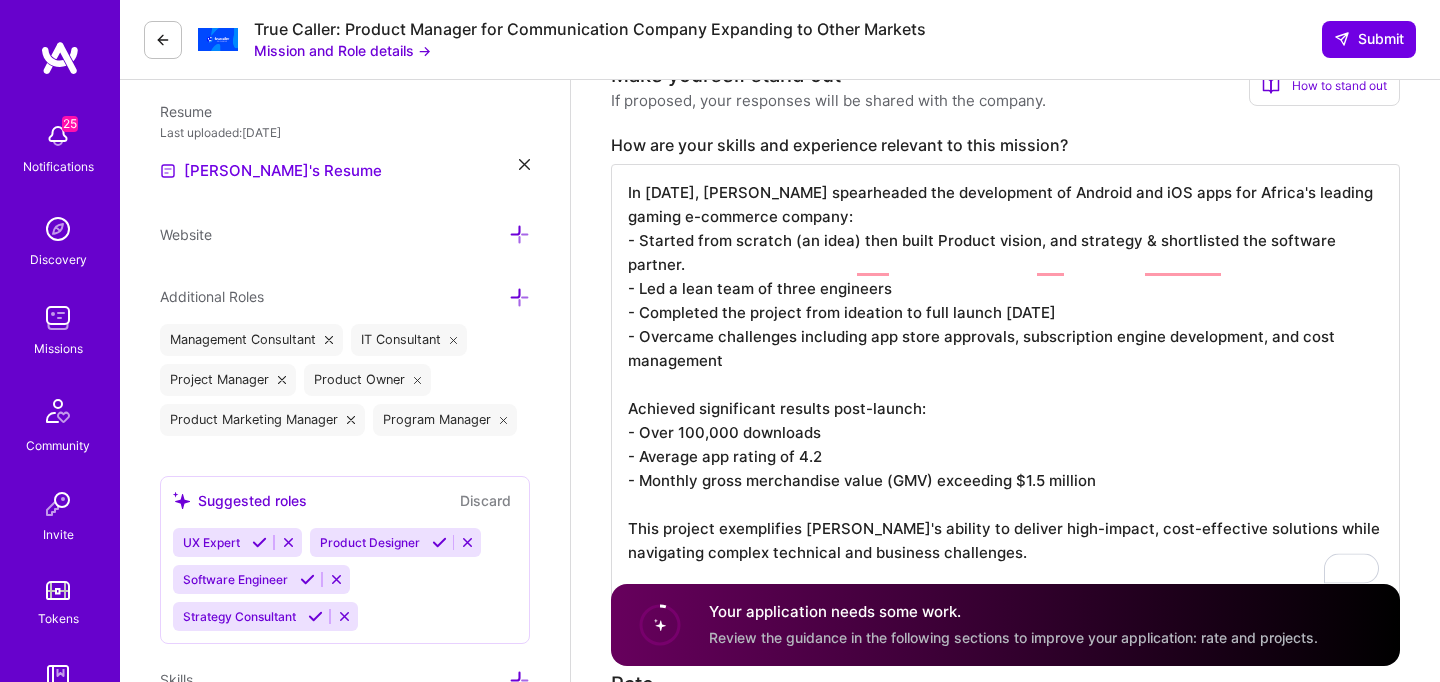 scroll, scrollTop: 618, scrollLeft: 0, axis: vertical 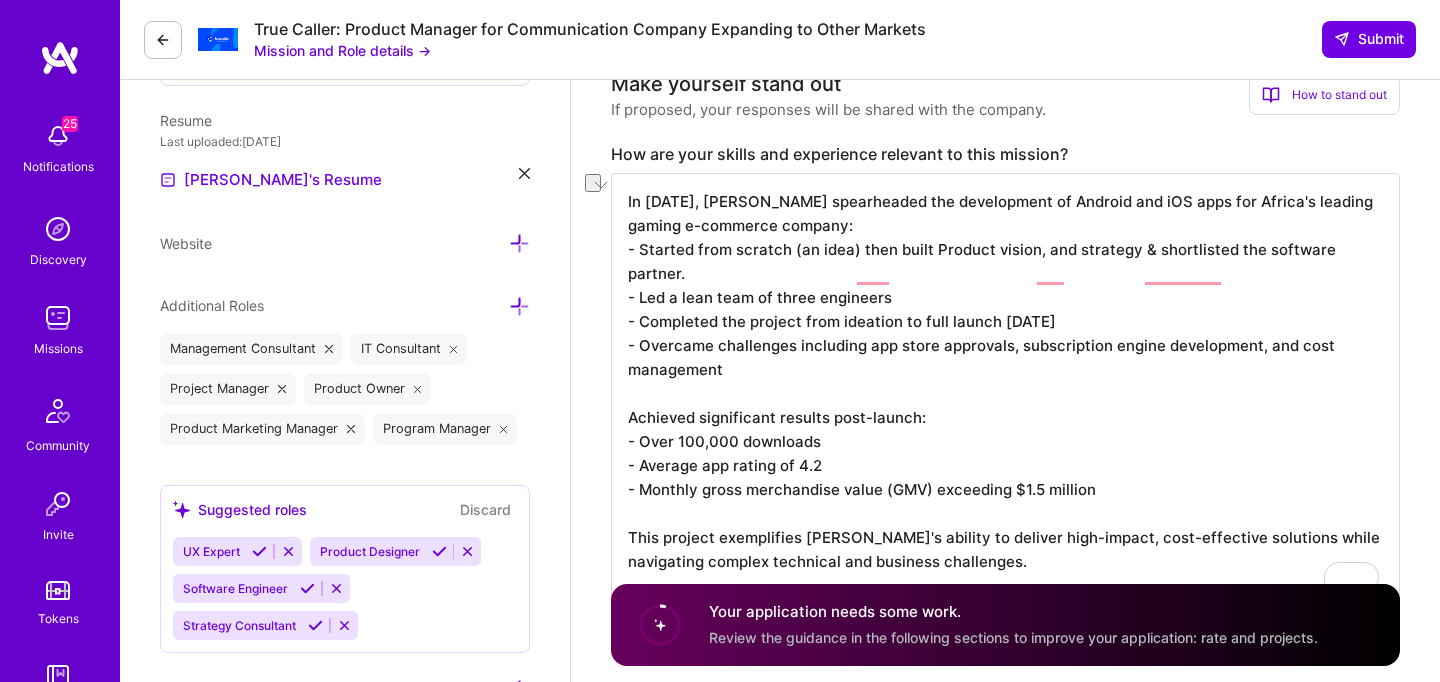 drag, startPoint x: 1129, startPoint y: 248, endPoint x: 1374, endPoint y: 239, distance: 245.16525 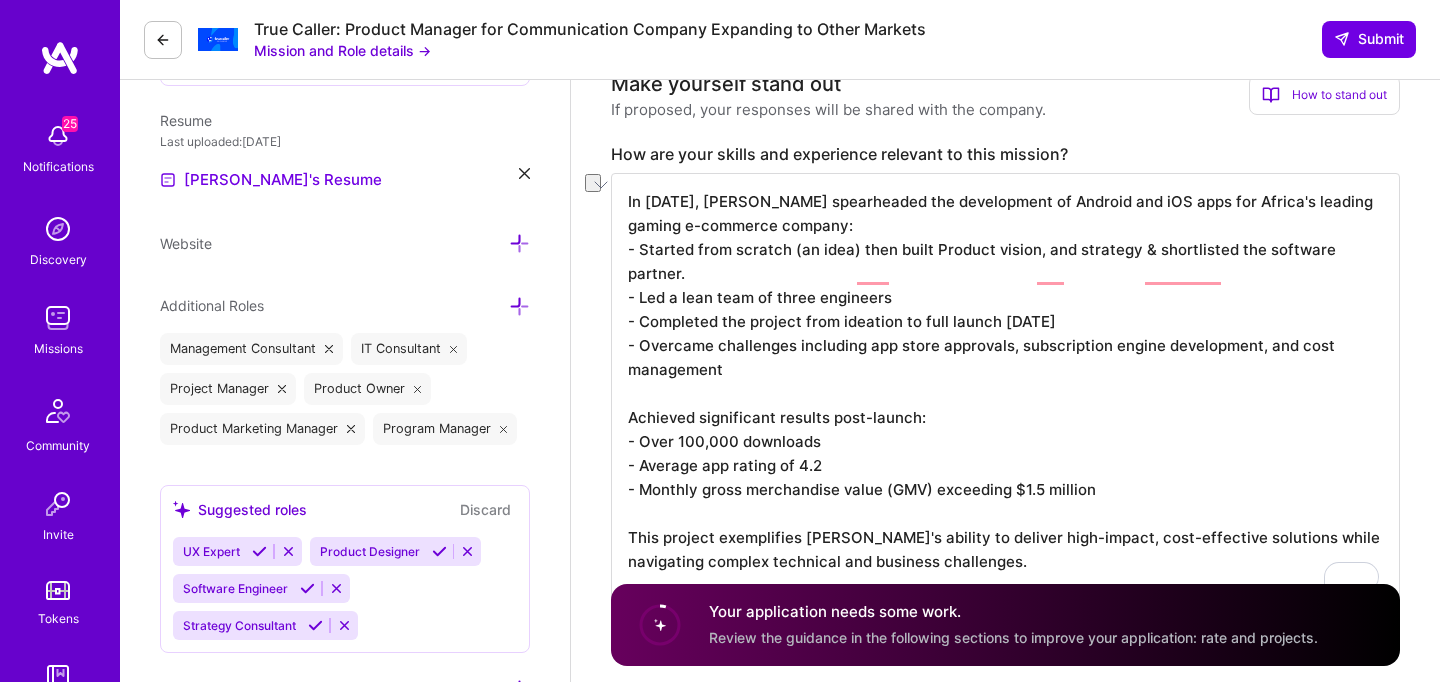 click on "In [DATE], [PERSON_NAME] spearheaded the development of Android and iOS apps for Africa's leading gaming e-commerce company:
- Started from scratch (an idea) then built Product vision, and strategy & shortlisted the software partner.
- Led a lean team of three engineers
- Completed the project from ideation to full launch [DATE]
- Overcame challenges including app store approvals, subscription engine development, and cost management
Achieved significant results post-launch:
- Over 100,000 downloads
- Average app rating of 4.2
- Monthly gross merchandise value (GMV) exceeding $1.5 million
This project exemplifies [PERSON_NAME]'s ability to deliver high-impact, cost-effective solutions while navigating complex technical and business challenges." at bounding box center (1005, 393) 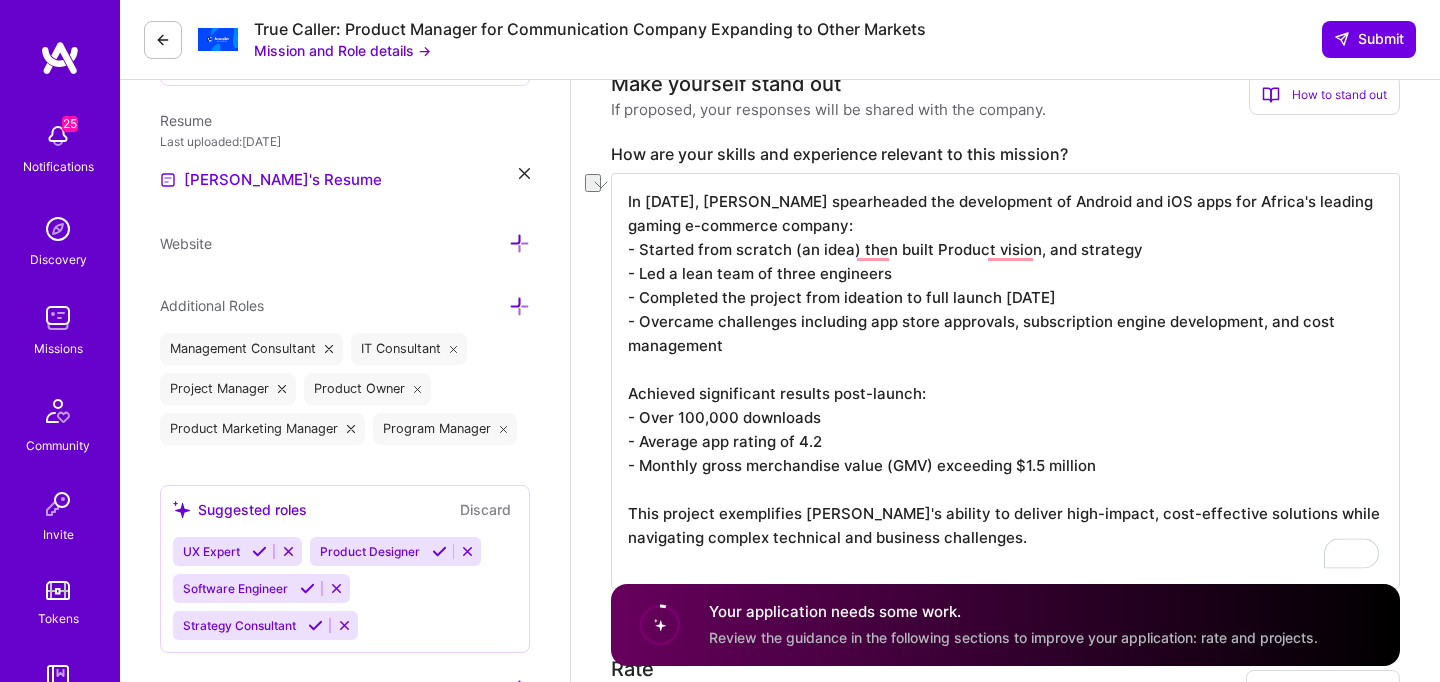 drag, startPoint x: 1138, startPoint y: 251, endPoint x: 1048, endPoint y: 251, distance: 90 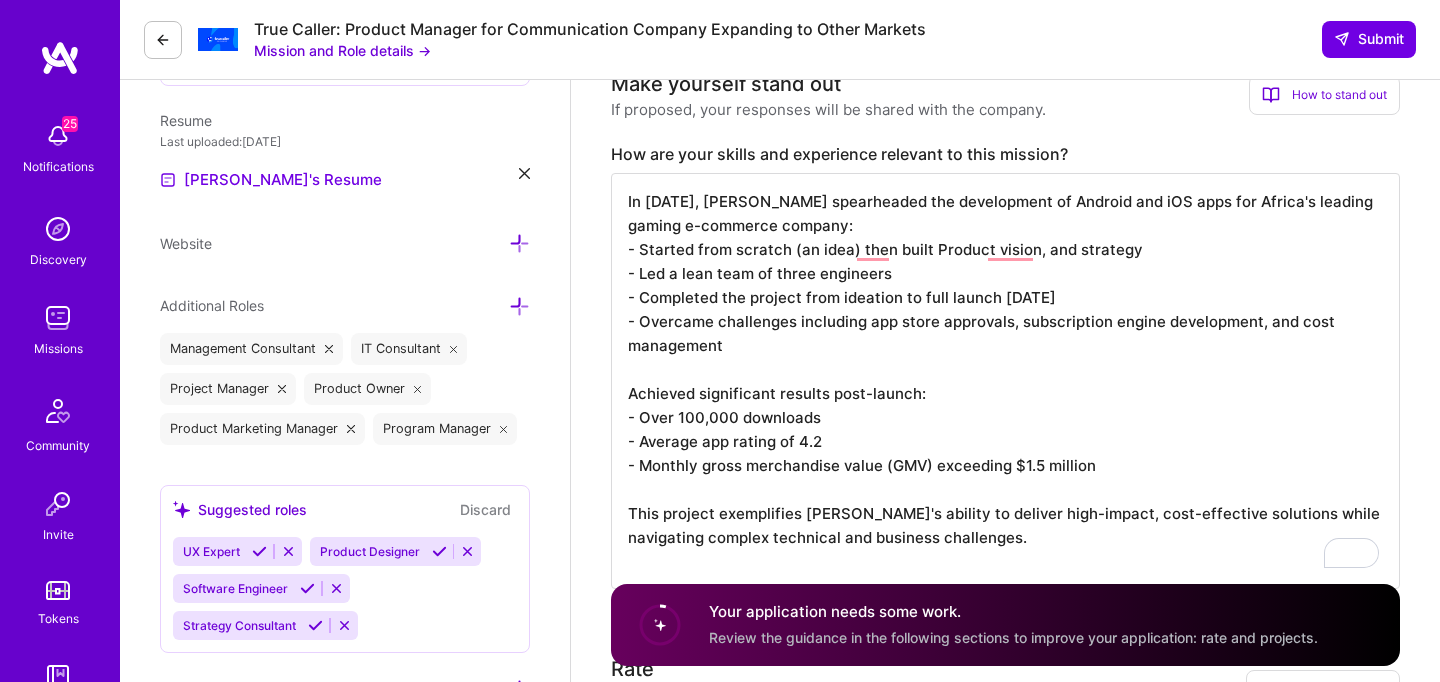 click on "In [DATE], [PERSON_NAME] spearheaded the development of Android and iOS apps for Africa's leading gaming e-commerce company:
- Started from scratch (an idea) then built Product vision, and strategy
- Led a lean team of three engineers
- Completed the project from ideation to full launch [DATE]
- Overcame challenges including app store approvals, subscription engine development, and cost management
Achieved significant results post-launch:
- Over 100,000 downloads
- Average app rating of 4.2
- Monthly gross merchandise value (GMV) exceeding $1.5 million
This project exemplifies [PERSON_NAME]'s ability to deliver high-impact, cost-effective solutions while navigating complex technical and business challenges." at bounding box center (1005, 381) 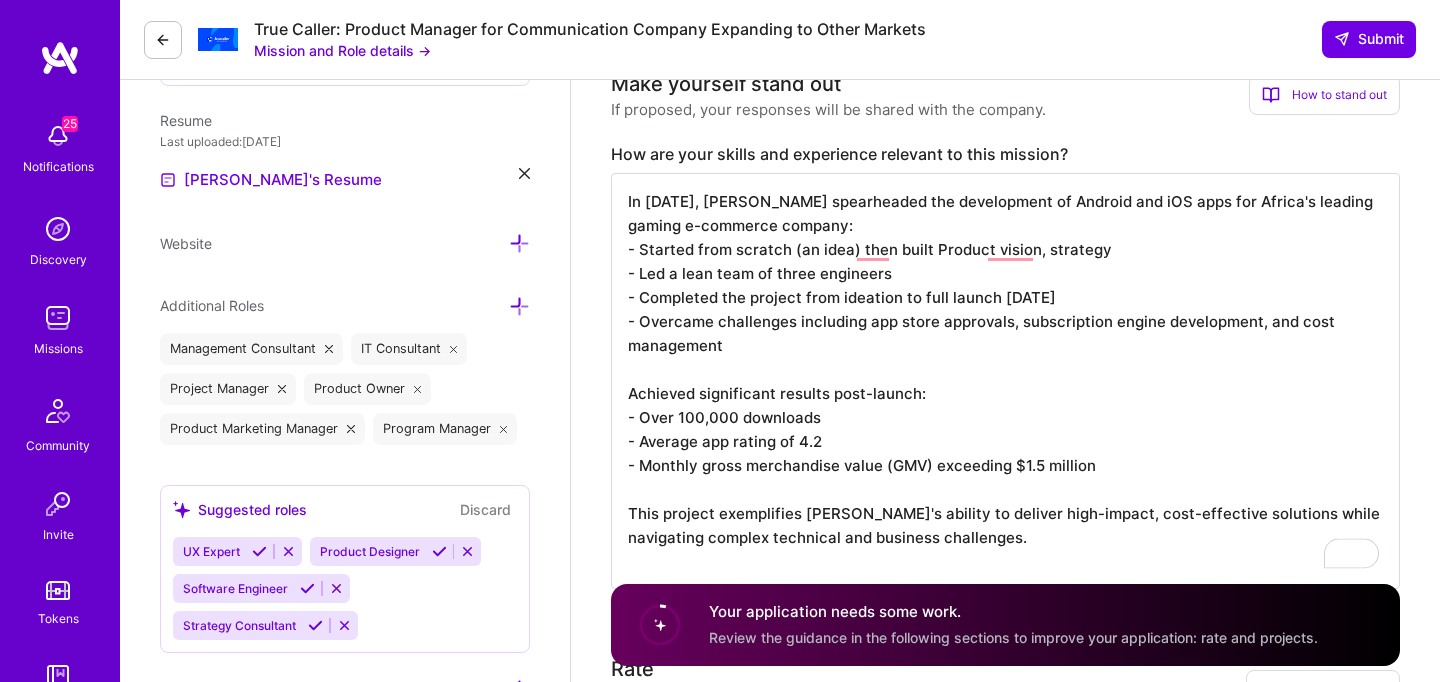 click on "In [DATE], [PERSON_NAME] spearheaded the development of Android and iOS apps for Africa's leading gaming e-commerce company:
- Started from scratch (an idea) then built Product vision, strategy
- Led a lean team of three engineers
- Completed the project from ideation to full launch [DATE]
- Overcame challenges including app store approvals, subscription engine development, and cost management
Achieved significant results post-launch:
- Over 100,000 downloads
- Average app rating of 4.2
- Monthly gross merchandise value (GMV) exceeding $1.5 million
This project exemplifies [PERSON_NAME]'s ability to deliver high-impact, cost-effective solutions while navigating complex technical and business challenges." at bounding box center [1005, 381] 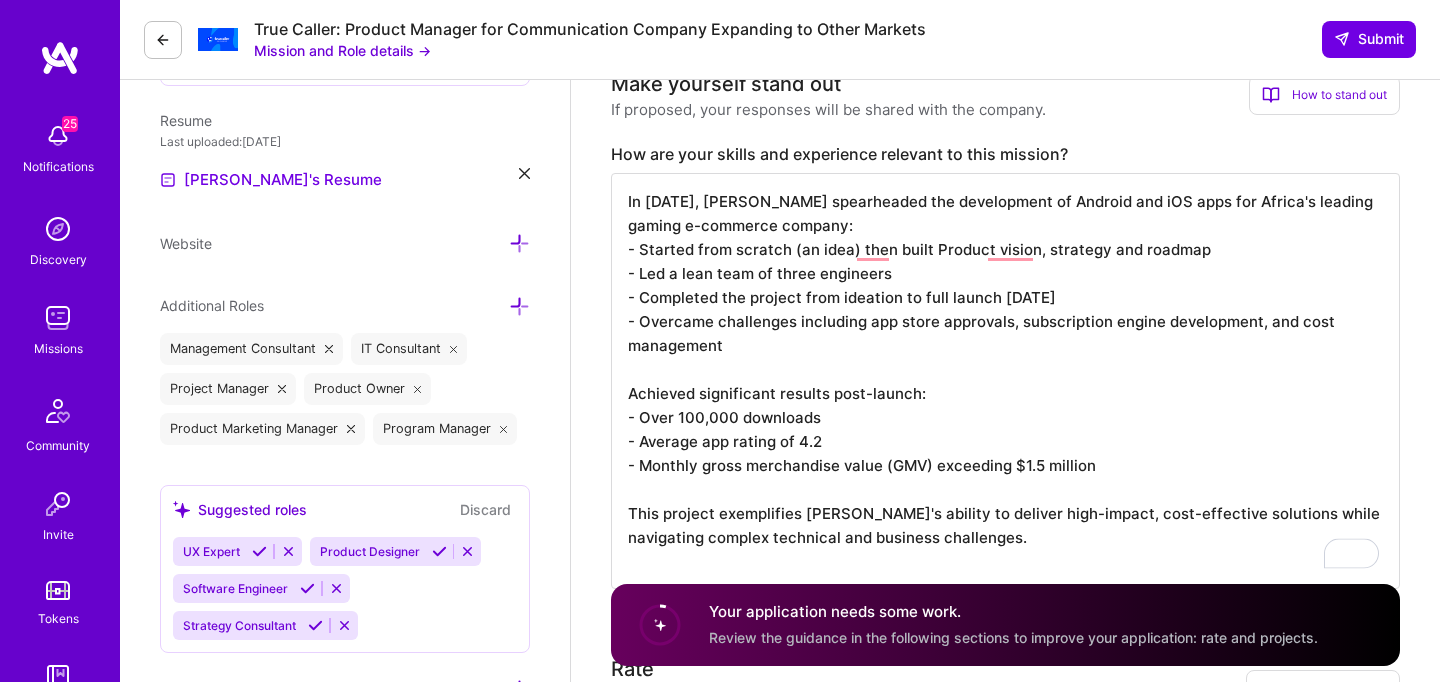 click on "In [DATE], [PERSON_NAME] spearheaded the development of Android and iOS apps for Africa's leading gaming e-commerce company:
- Started from scratch (an idea) then built Product vision, strategy and roadmap
- Led a lean team of three engineers
- Completed the project from ideation to full launch [DATE]
- Overcame challenges including app store approvals, subscription engine development, and cost management
Achieved significant results post-launch:
- Over 100,000 downloads
- Average app rating of 4.2
- Monthly gross merchandise value (GMV) exceeding $1.5 million
This project exemplifies [PERSON_NAME]'s ability to deliver high-impact, cost-effective solutions while navigating complex technical and business challenges." at bounding box center (1005, 381) 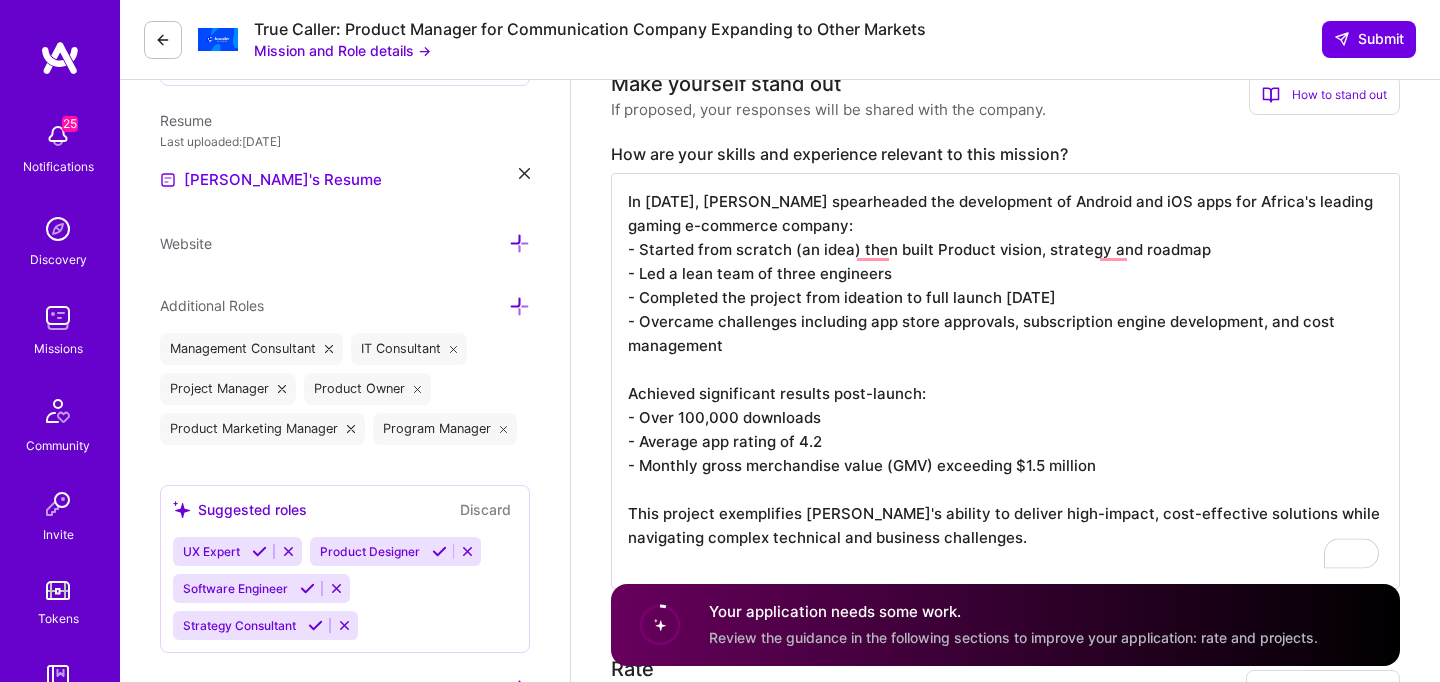 scroll, scrollTop: 2, scrollLeft: 0, axis: vertical 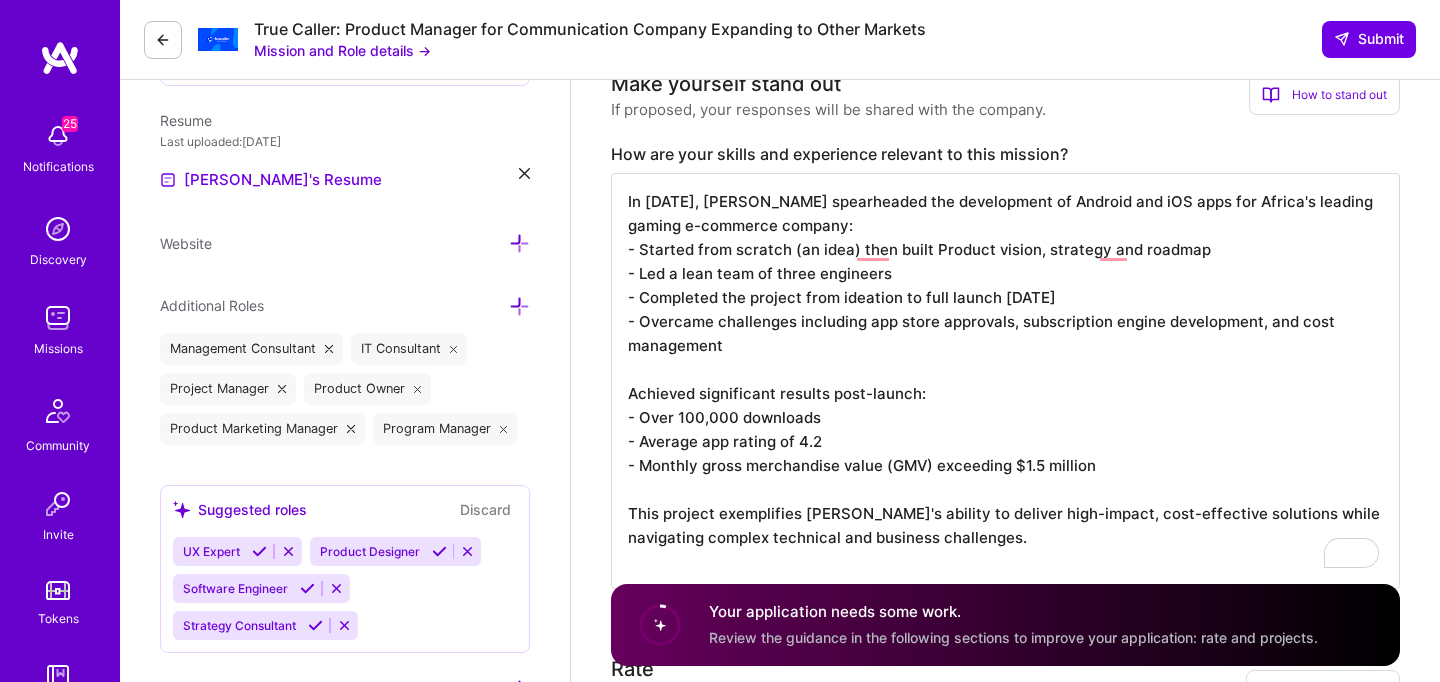 click on "In [DATE], [PERSON_NAME] spearheaded the development of Android and iOS apps for Africa's leading gaming e-commerce company:
- Started from scratch (an idea) then built Product vision, strategy and roadmap
- Led a lean team of three engineers
- Completed the project from ideation to full launch [DATE]
- Overcame challenges including app store approvals, subscription engine development, and cost management
Achieved significant results post-launch:
- Over 100,000 downloads
- Average app rating of 4.2
- Monthly gross merchandise value (GMV) exceeding $1.5 million
This project exemplifies [PERSON_NAME]'s ability to deliver high-impact, cost-effective solutions while navigating complex technical and business challenges." at bounding box center (1005, 381) 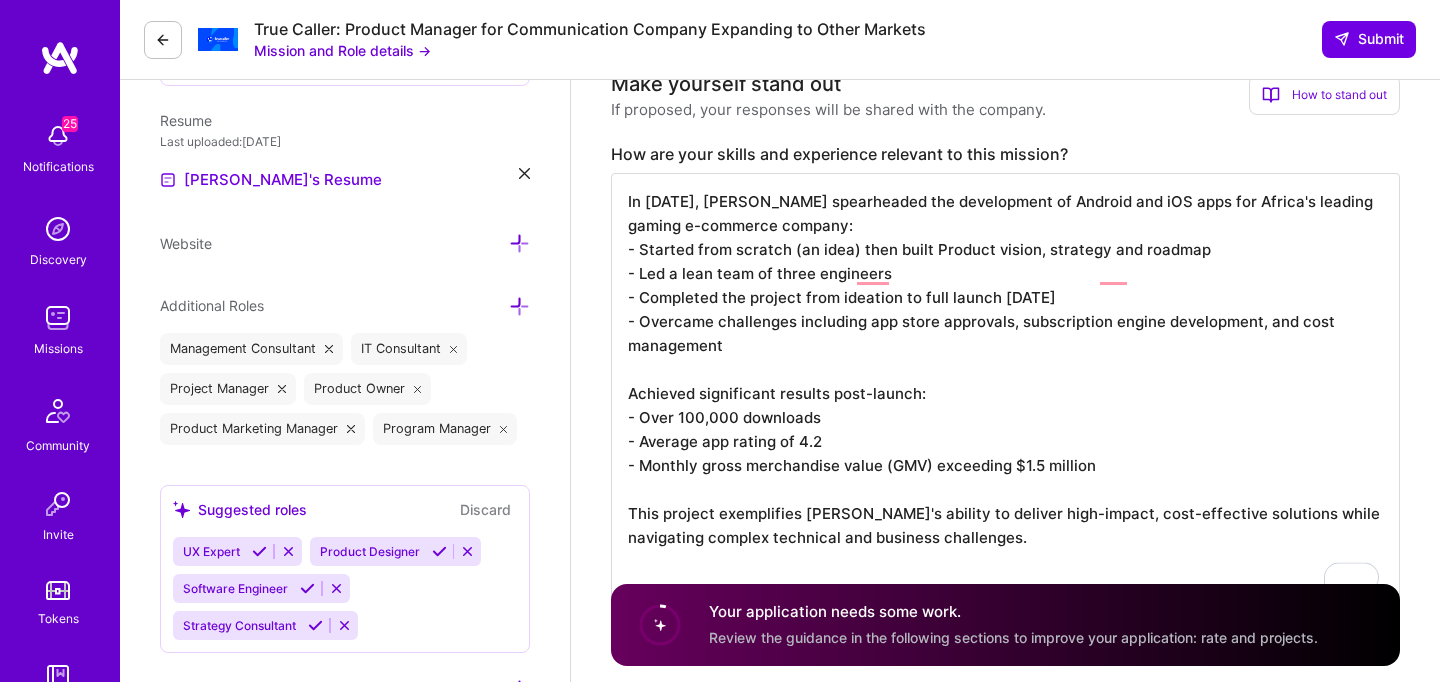click on "In [DATE], [PERSON_NAME] spearheaded the development of Android and iOS apps for Africa's leading gaming e-commerce company:
- Started from scratch (an idea) then built Product vision, strategy and roadmap
- Led a lean team of three engineers
- Completed the project from ideation to full launch [DATE]
- Overcame challenges including app store approvals, subscription engine development, and cost management
Achieved significant results post-launch:
- Over 100,000 downloads
- Average app rating of 4.2
- Monthly gross merchandise value (GMV) exceeding $1.5 million
This project exemplifies [PERSON_NAME]'s ability to deliver high-impact, cost-effective solutions while navigating complex technical and business challenges." at bounding box center (1005, 393) 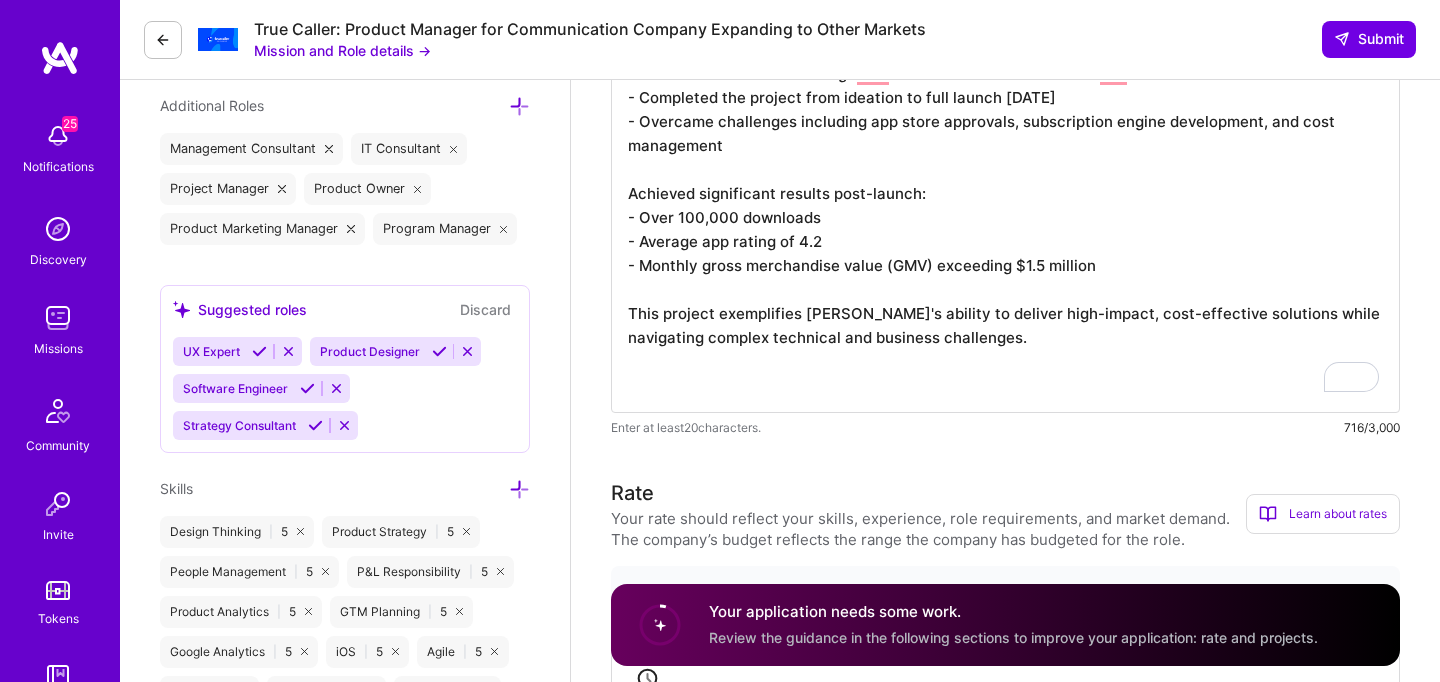 scroll, scrollTop: 848, scrollLeft: 0, axis: vertical 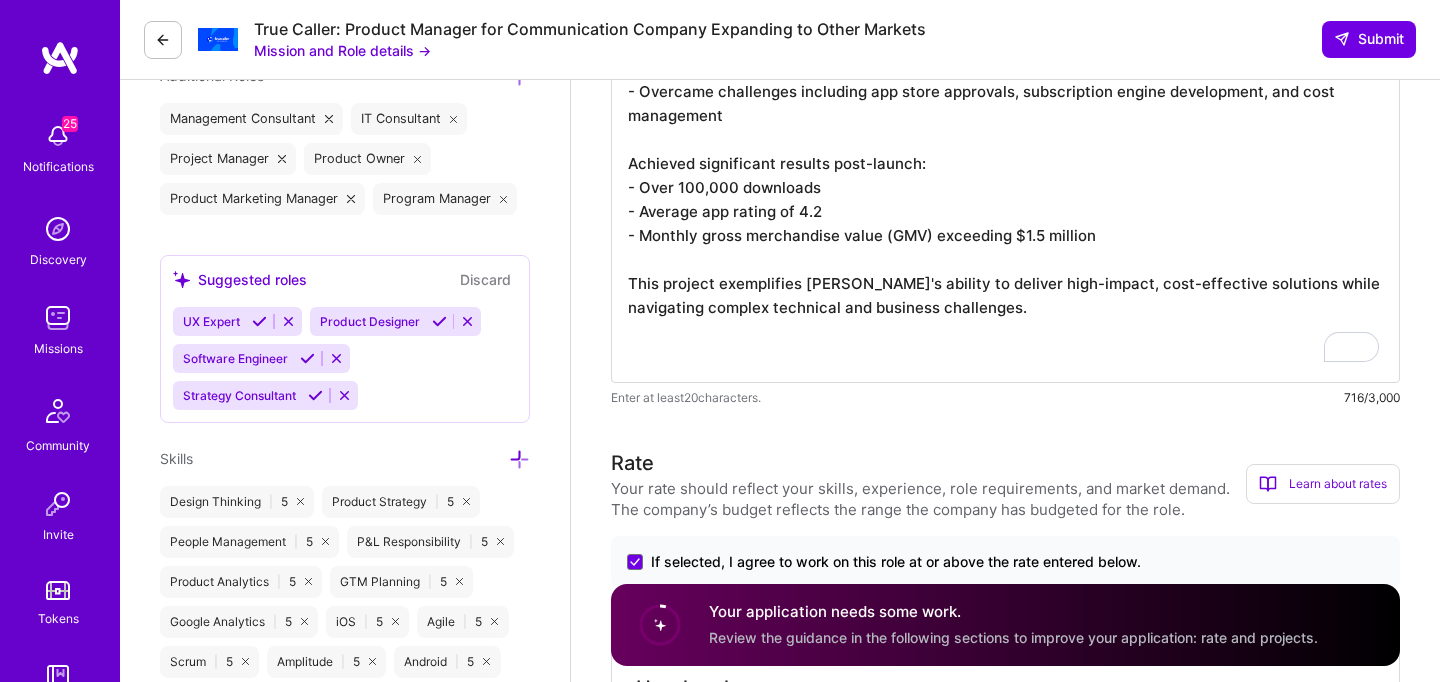 click on "In [DATE], [PERSON_NAME] spearheaded the development of Android and iOS apps for Africa's leading gaming e-commerce company:
- Started from scratch (an idea) then built Product vision, strategy and roadmap
- Led a lean team of three engineers
- Completed the project from ideation to full launch [DATE]
- Overcame challenges including app store approvals, subscription engine development, and cost management
Achieved significant results post-launch:
- Over 100,000 downloads
- Average app rating of 4.2
- Monthly gross merchandise value (GMV) exceeding $1.5 million
This project exemplifies [PERSON_NAME]'s ability to deliver high-impact, cost-effective solutions while navigating complex technical and business challenges." at bounding box center (1005, 163) 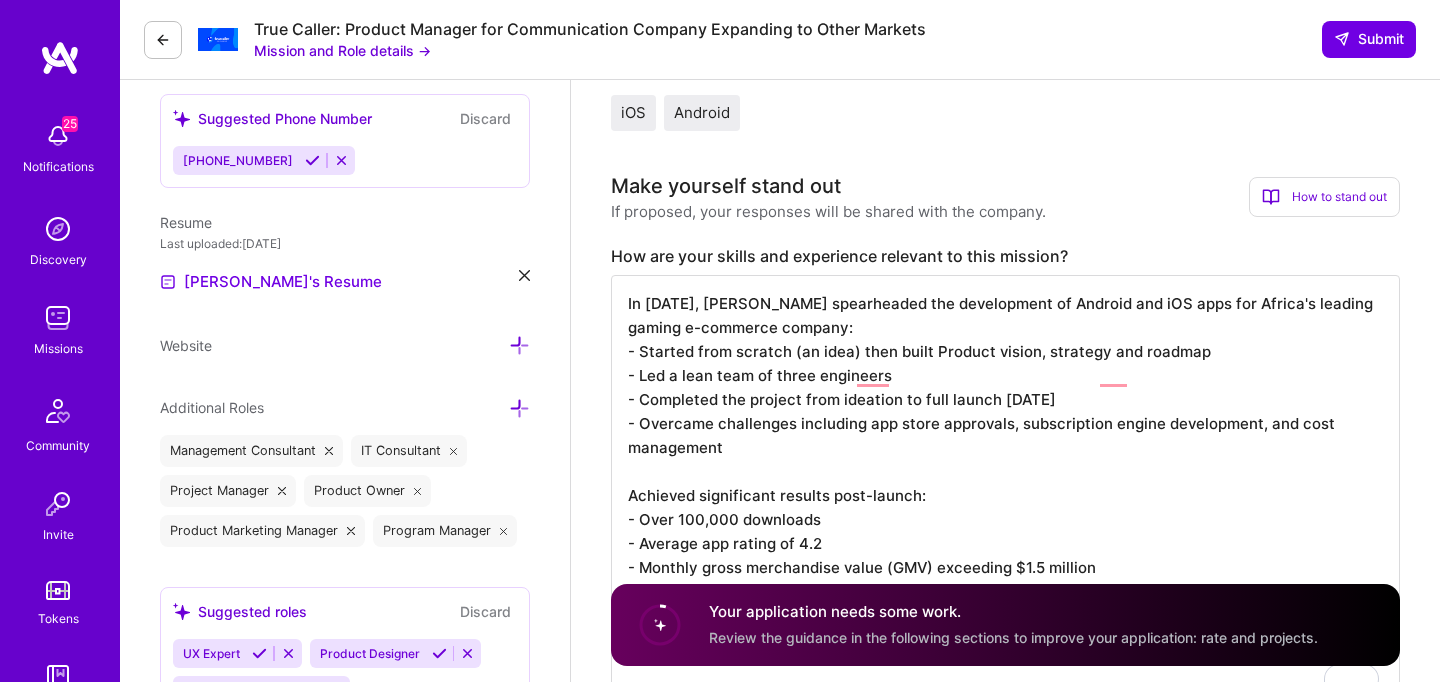 scroll, scrollTop: 518, scrollLeft: 0, axis: vertical 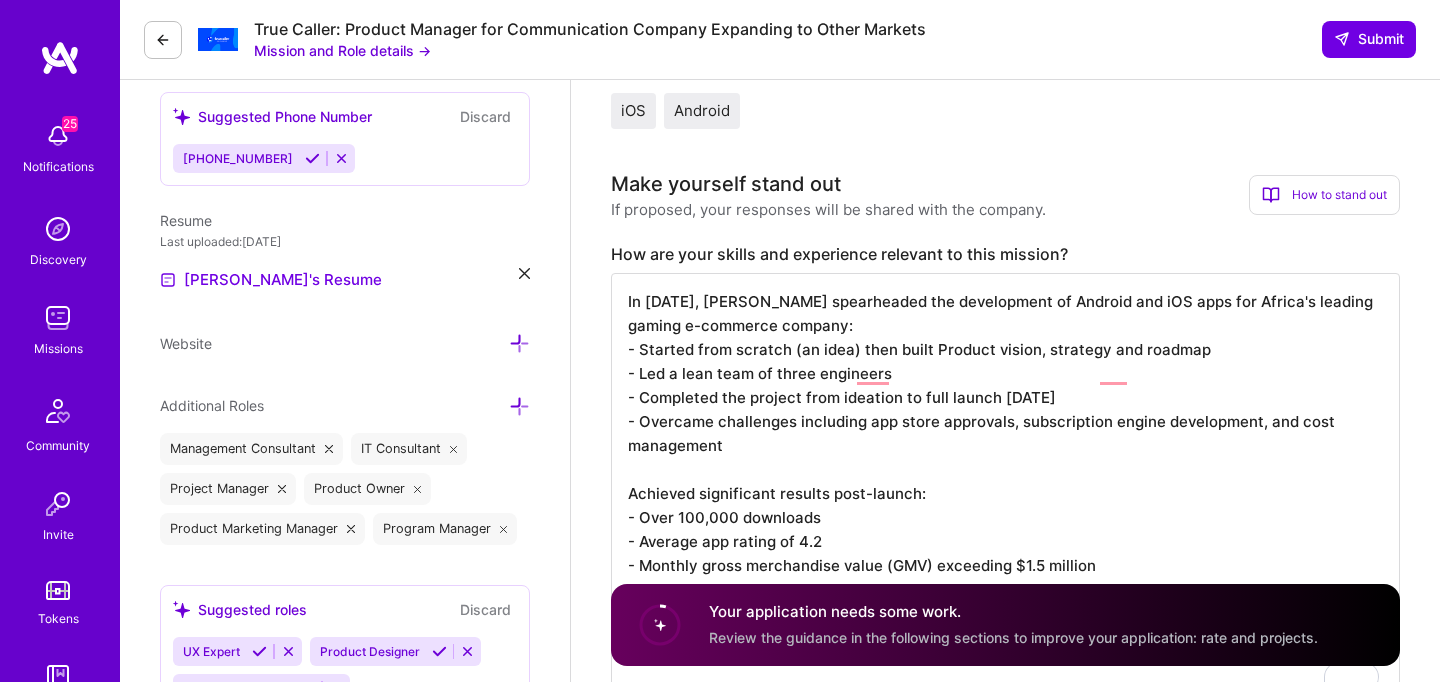 click on "In [DATE], [PERSON_NAME] spearheaded the development of Android and iOS apps for Africa's leading gaming e-commerce company:
- Started from scratch (an idea) then built Product vision, strategy and roadmap
- Led a lean team of three engineers
- Completed the project from ideation to full launch [DATE]
- Overcame challenges including app store approvals, subscription engine development, and cost management
Achieved significant results post-launch:
- Over 100,000 downloads
- Average app rating of 4.2
- Monthly gross merchandise value (GMV) exceeding $1.5 million
This project exemplifies [PERSON_NAME]'s ability to deliver high-impact, cost-effective solutions while navigating complex technical and business challenges." at bounding box center (1005, 493) 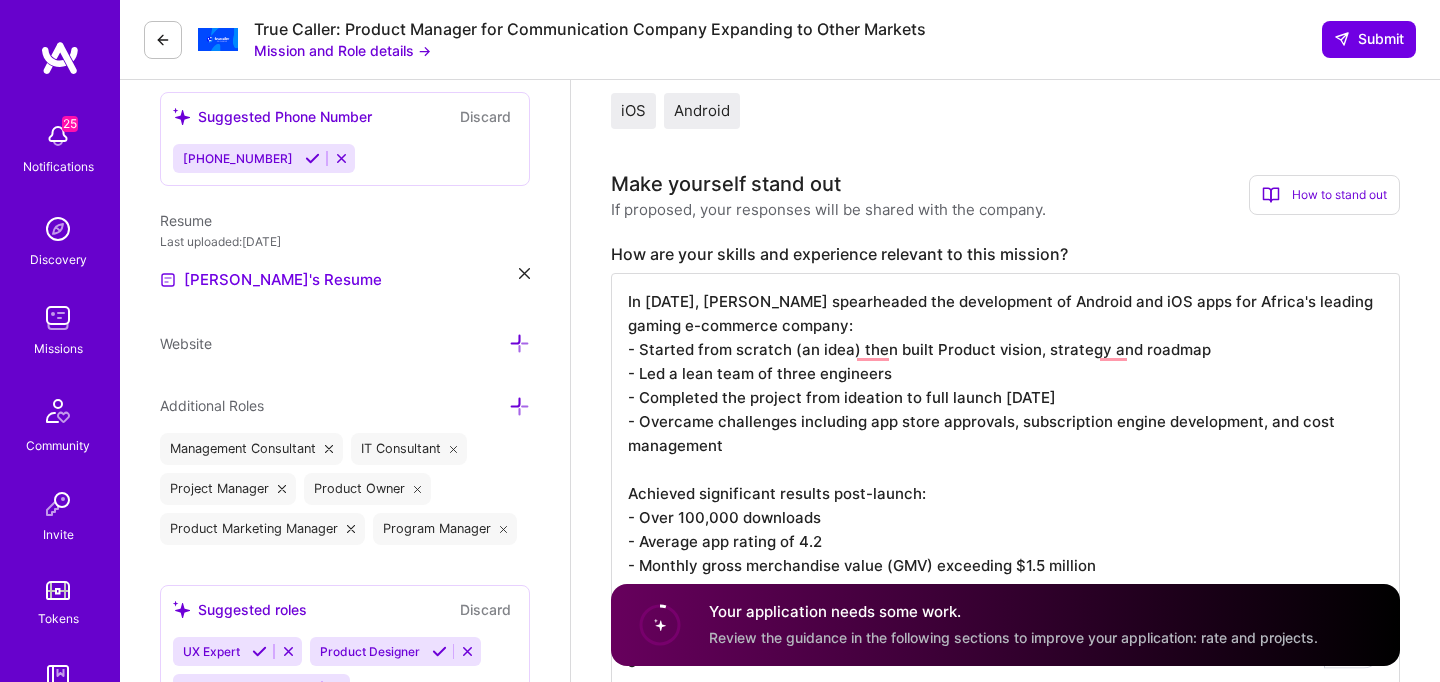 scroll, scrollTop: 2, scrollLeft: 0, axis: vertical 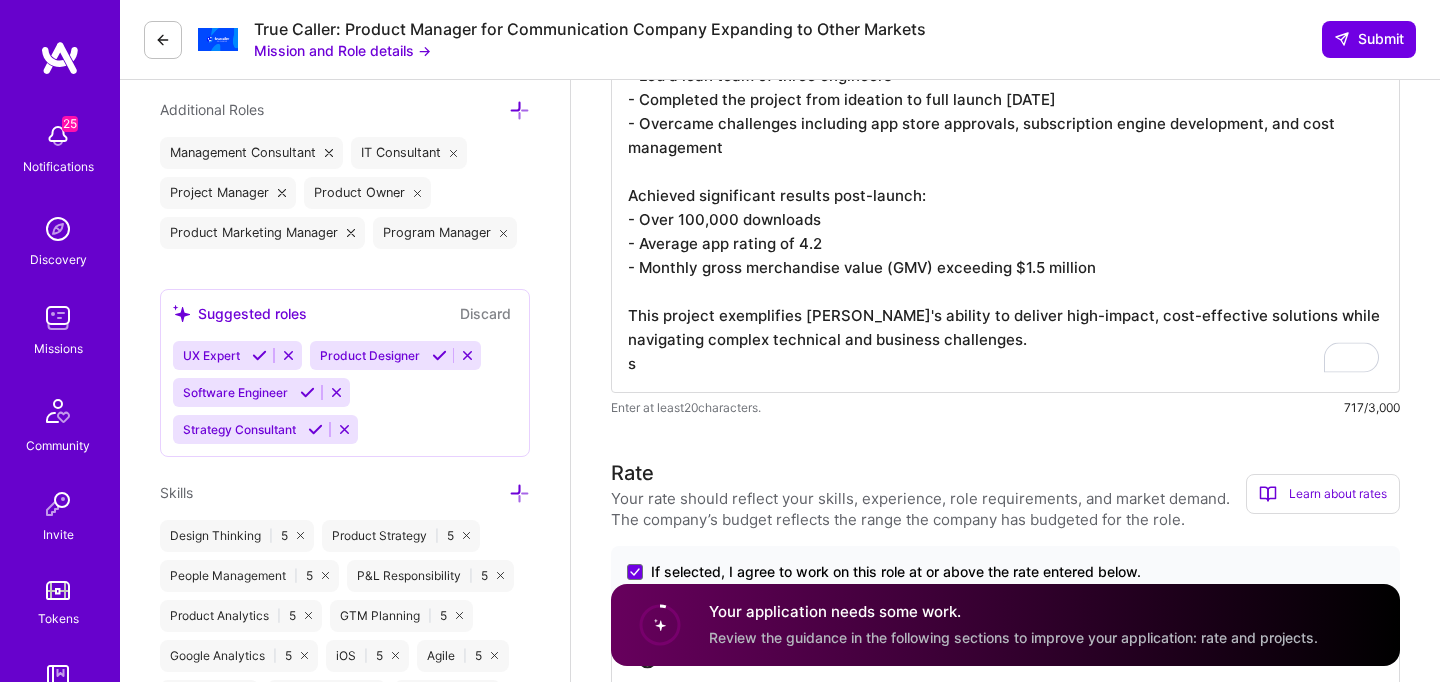 type on "In [DATE], [PERSON_NAME] spearheaded the development of Android and iOS apps for Africa's leading gaming e-commerce company:
- Started from scratch (an idea) then built Product vision, strategy and roadmap
- Led a lean team of three engineers
- Completed the project from ideation to full launch [DATE]
- Overcame challenges including app store approvals, subscription engine development, and cost management
Achieved significant results post-launch:
- Over 100,000 downloads
- Average app rating of 4.2
- Monthly gross merchandise value (GMV) exceeding $1.5 million
This project exemplifies [PERSON_NAME]'s ability to deliver high-impact, cost-effective solutions while navigating complex technical and business challenges." 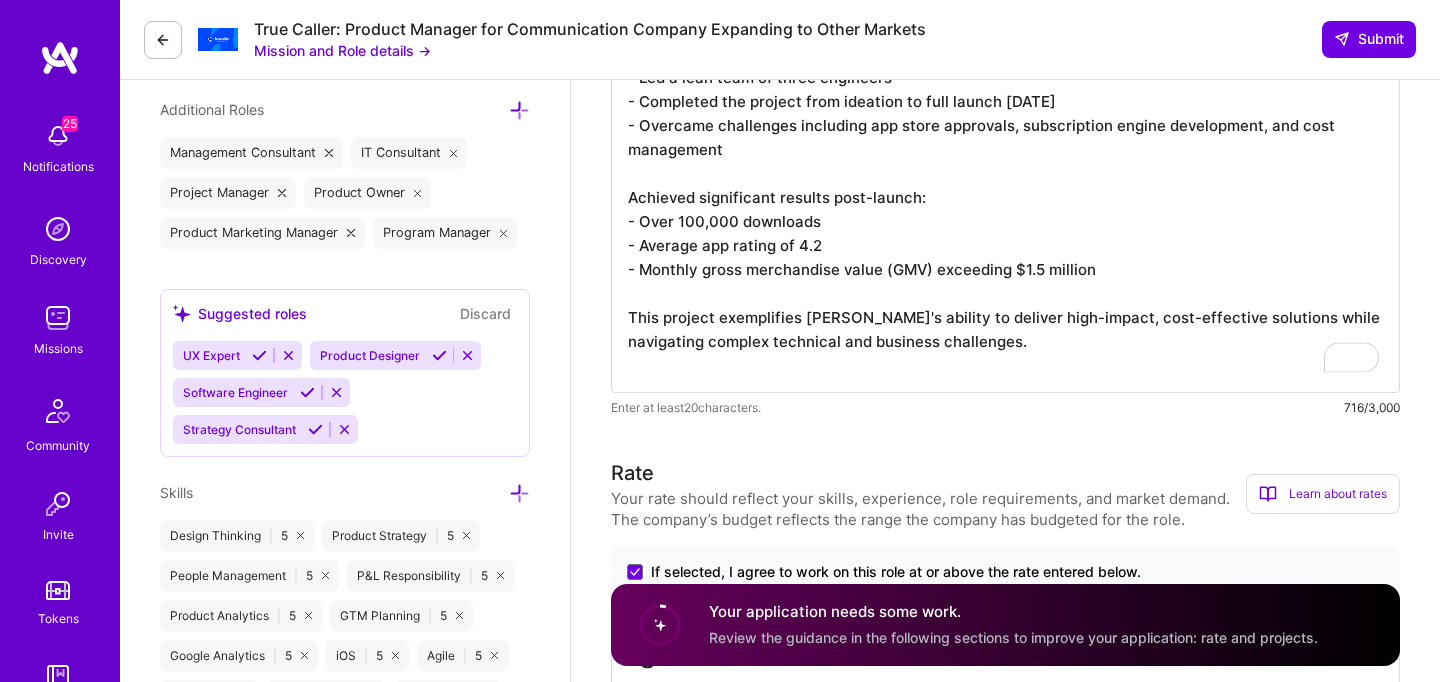 scroll, scrollTop: 0, scrollLeft: 0, axis: both 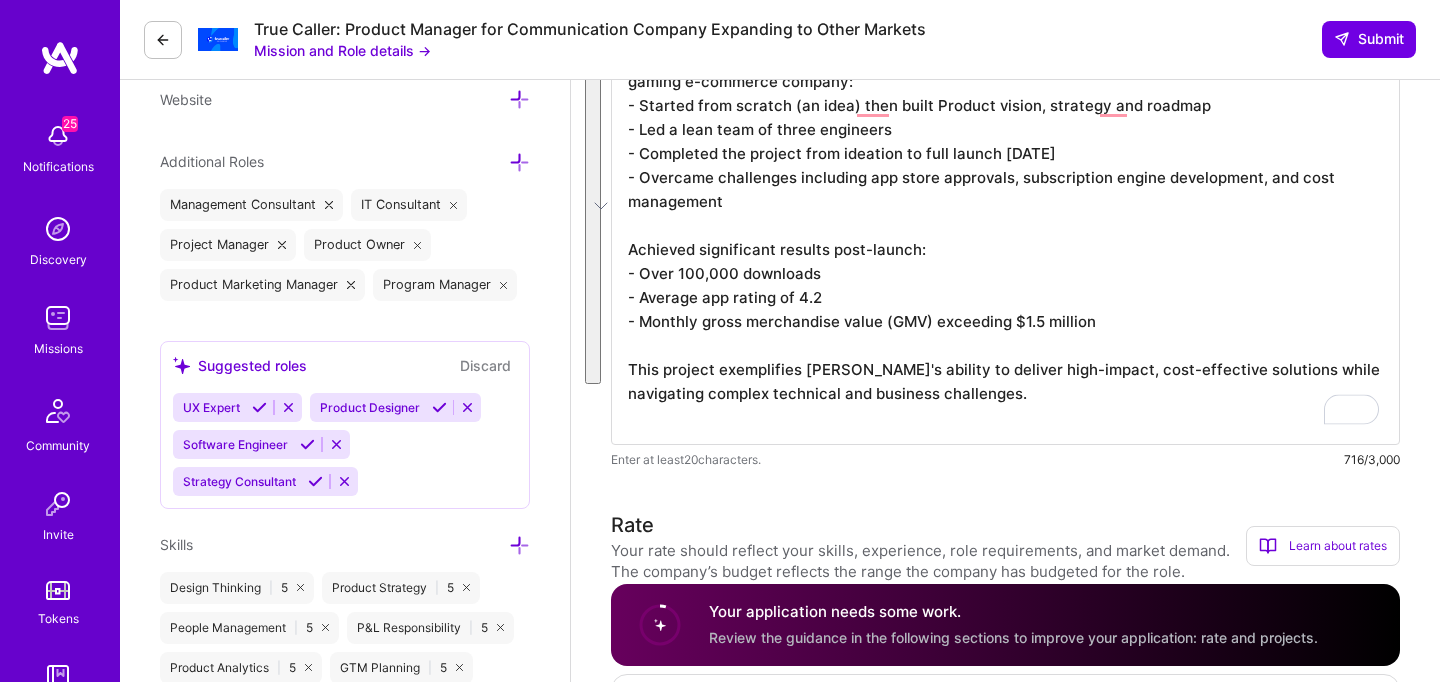 drag, startPoint x: 973, startPoint y: 402, endPoint x: 616, endPoint y: 36, distance: 511.2778 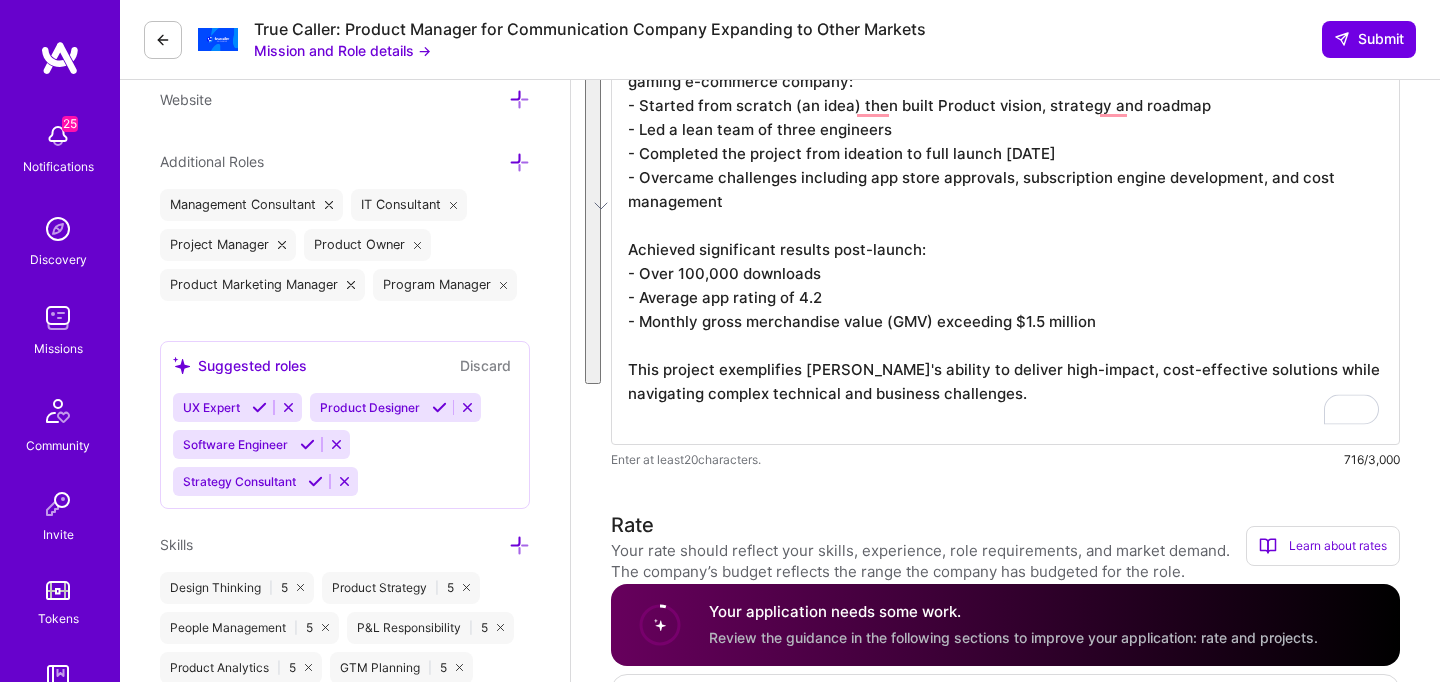 click on "25 25 Notifications Discovery Missions Community Invite Tokens [DOMAIN_NAME] Profile
Close Mark all as read
Show all notifications
Show unread notifications only Application update for the Luxobeta mission [DATE] Not selected  You meet all requirements for this mission, but other candidates were more competitive or better suited. Open mission Mark as read Application update for the OneDOSH mission [DATE] Waitlisted If the company requests more options post-review, you're next in line to be proposed. Open mission Mark as read Application update for the IDC mission [DATE] Location Mismatch Your location doesn't match the mission requirements, making you an unsuitable fit. Open mission Mark as read Application update for the Grindr mission [DATE] Location Mismatch Your location doesn't match the mission requirements, making you an unsuitable fit. Open mission Mark as read Application update for the OOO Labs mission [DATE] Location Mismatch Submit   |" at bounding box center [720, 2332] 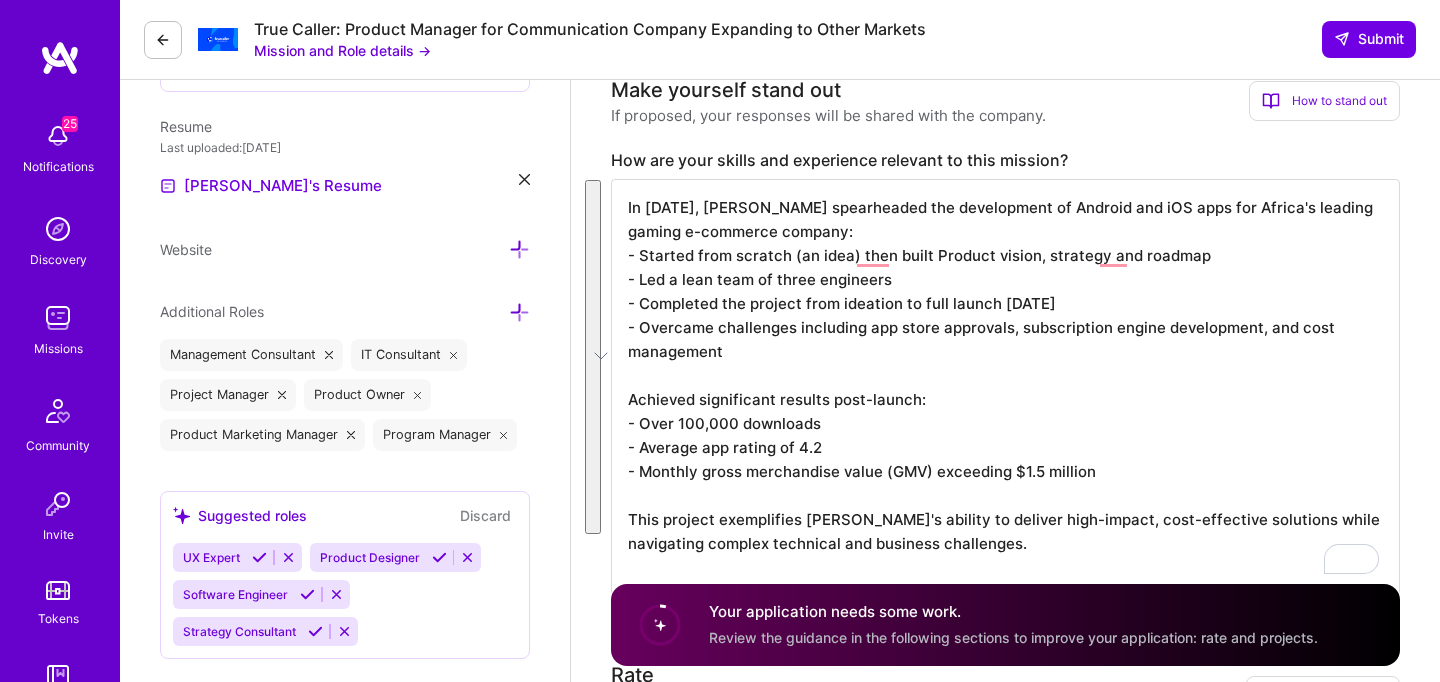scroll, scrollTop: 613, scrollLeft: 0, axis: vertical 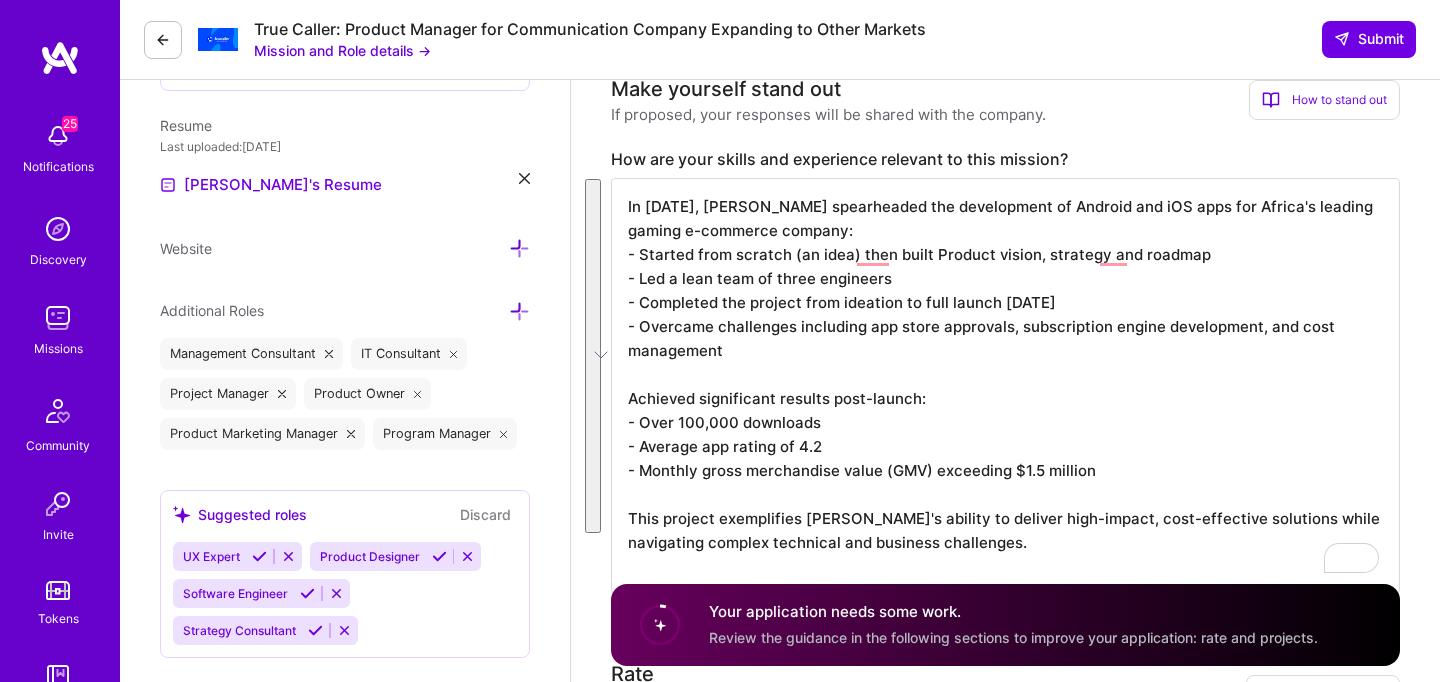 click on "In [DATE], [PERSON_NAME] spearheaded the development of Android and iOS apps for Africa's leading gaming e-commerce company:
- Started from scratch (an idea) then built Product vision, strategy and roadmap
- Led a lean team of three engineers
- Completed the project from ideation to full launch [DATE]
- Overcame challenges including app store approvals, subscription engine development, and cost management
Achieved significant results post-launch:
- Over 100,000 downloads
- Average app rating of 4.2
- Monthly gross merchandise value (GMV) exceeding $1.5 million
This project exemplifies [PERSON_NAME]'s ability to deliver high-impact, cost-effective solutions while navigating complex technical and business challenges." at bounding box center [1005, 386] 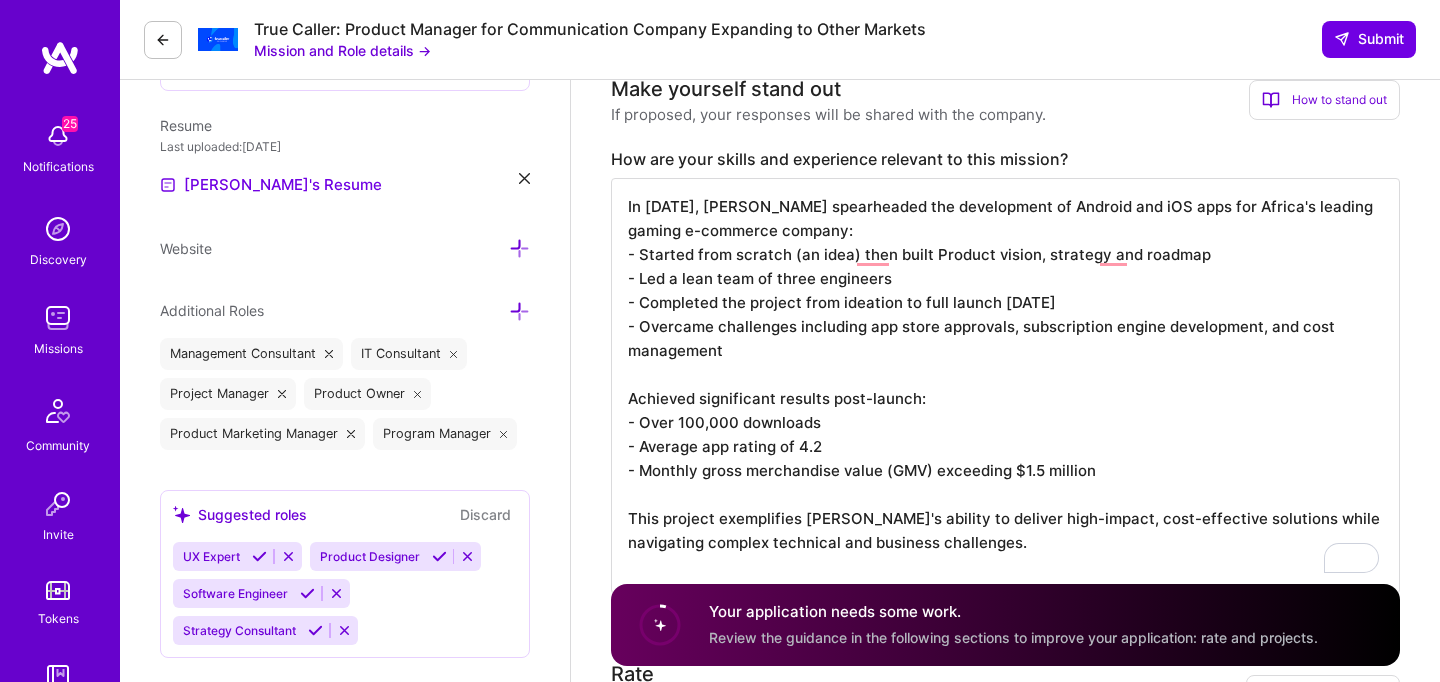 scroll, scrollTop: 2, scrollLeft: 0, axis: vertical 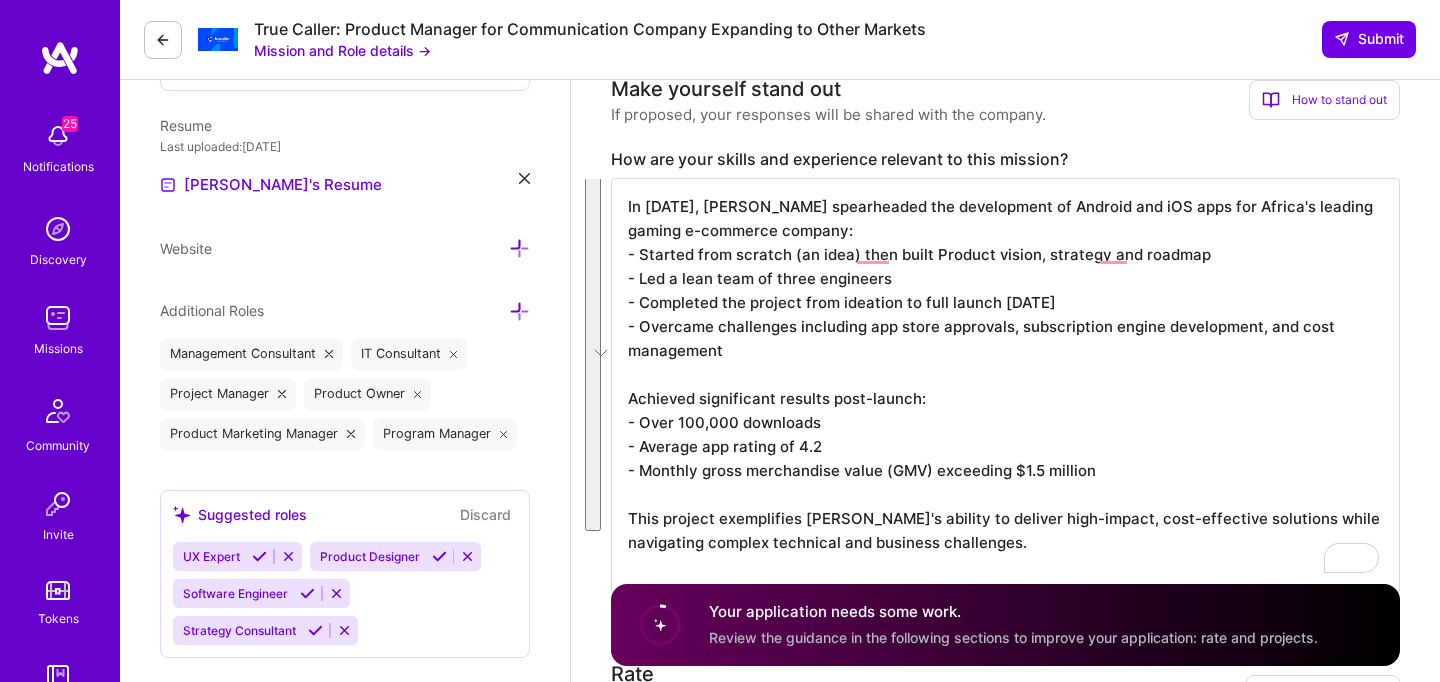 drag, startPoint x: 627, startPoint y: 208, endPoint x: 1097, endPoint y: 621, distance: 625.67487 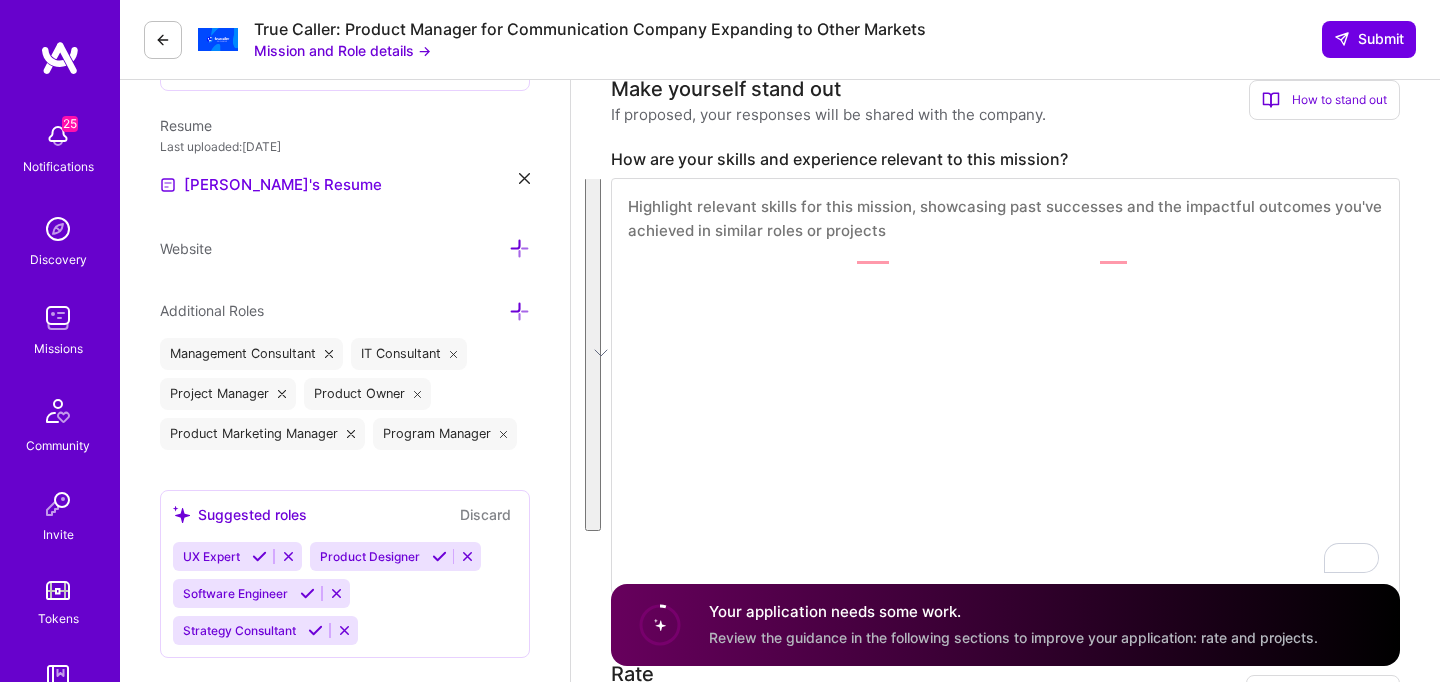 scroll 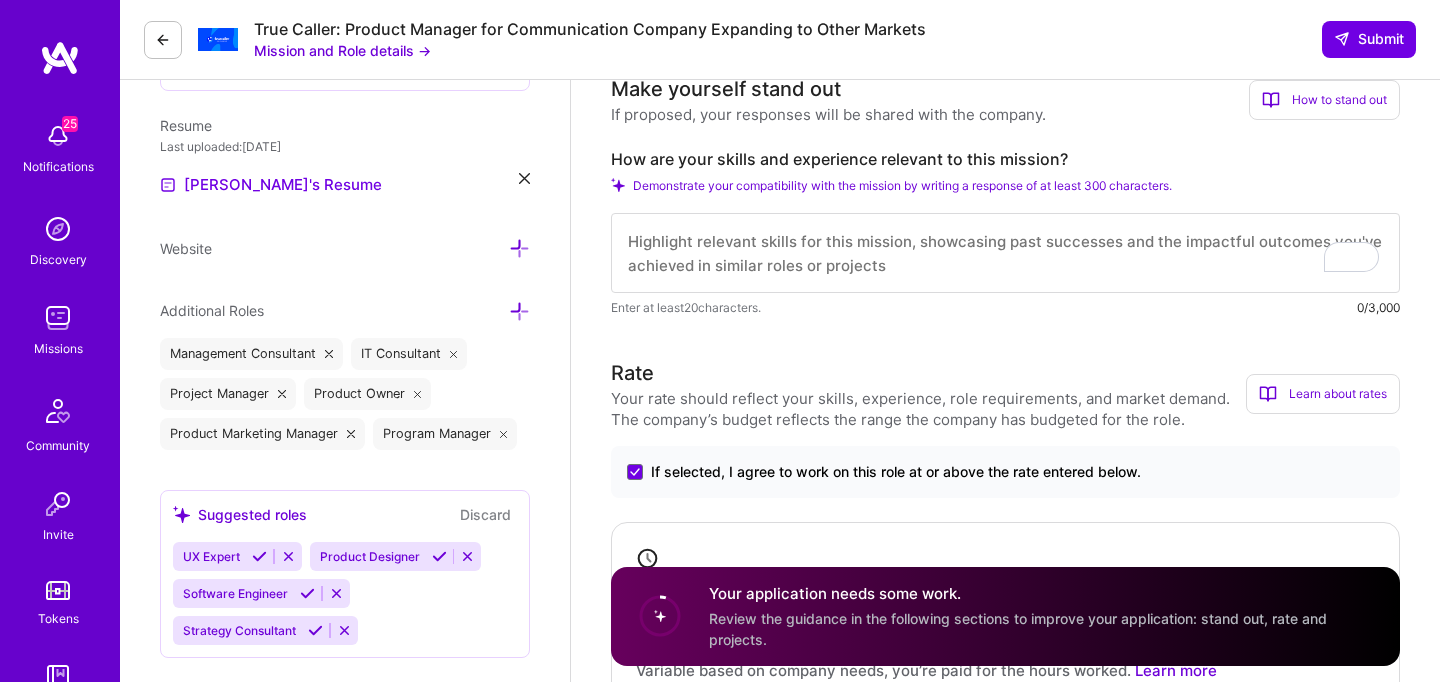click at bounding box center [1005, 253] 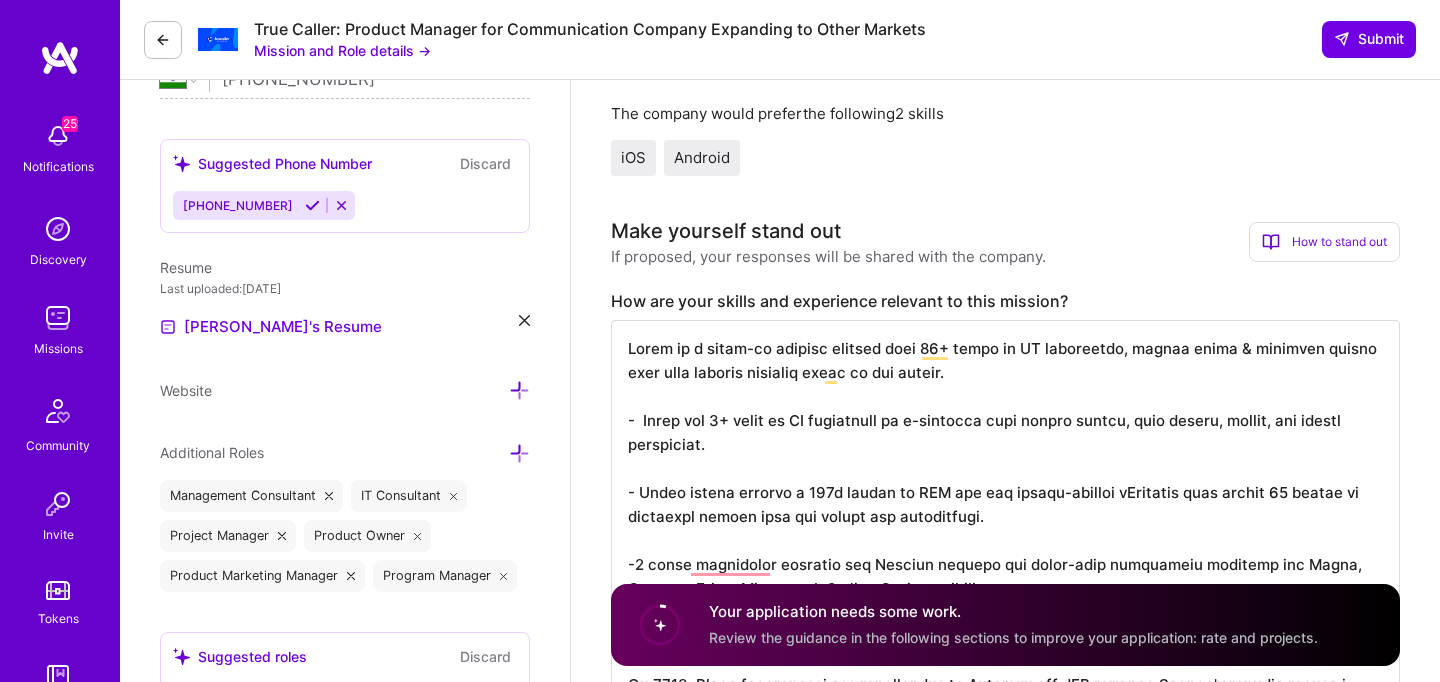 scroll, scrollTop: 470, scrollLeft: 0, axis: vertical 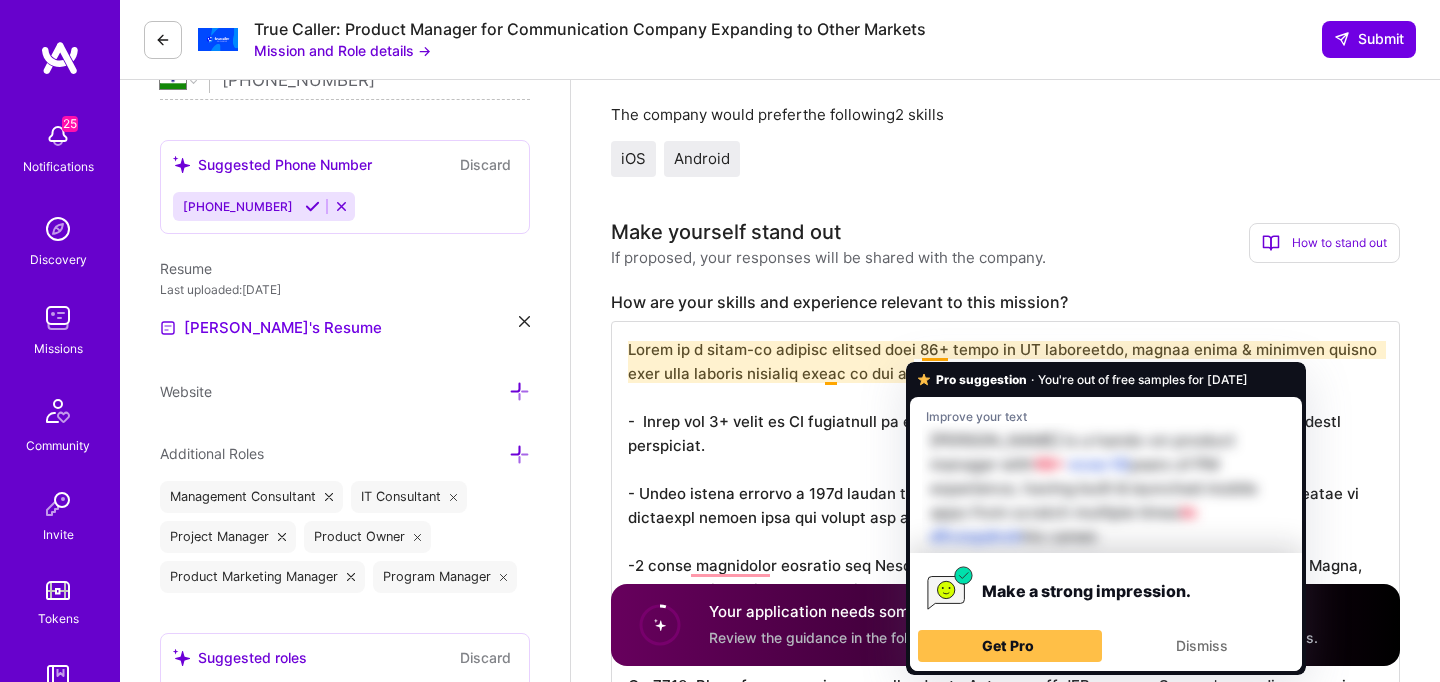 click at bounding box center (1005, 697) 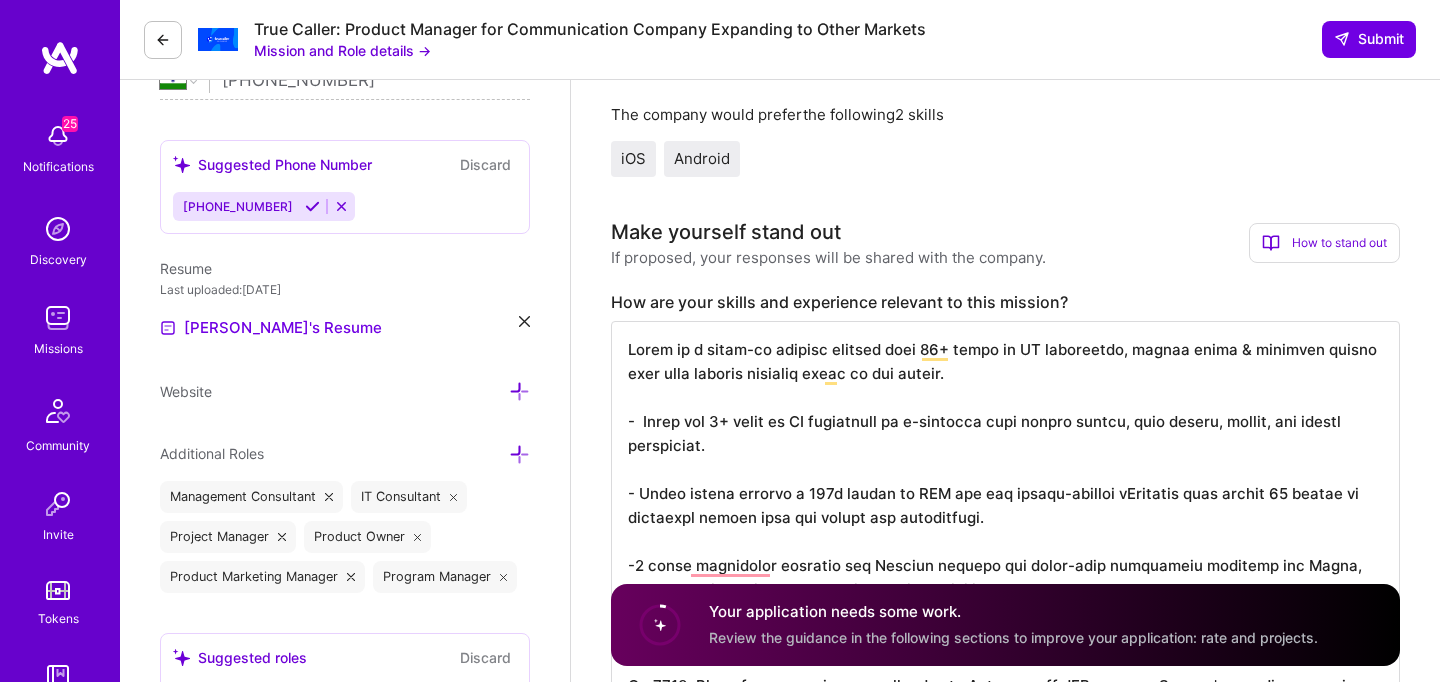scroll, scrollTop: 2, scrollLeft: 0, axis: vertical 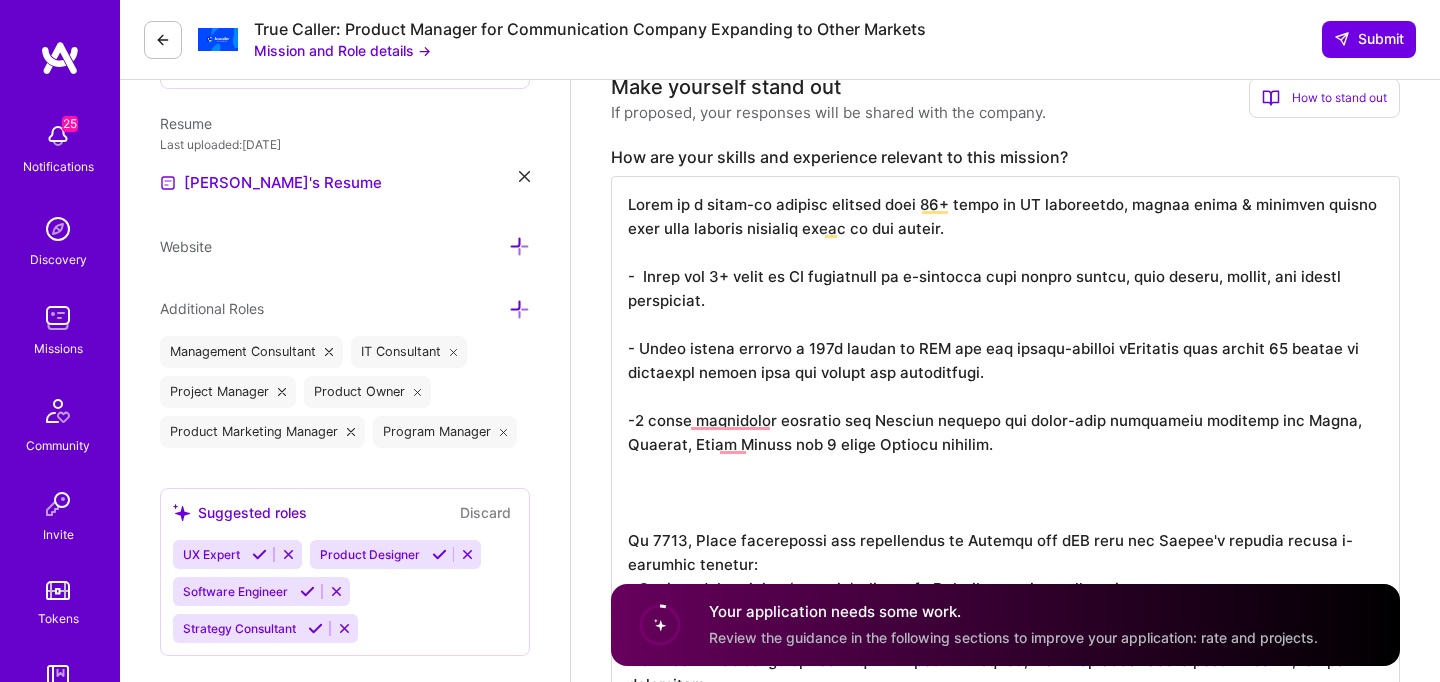 drag, startPoint x: 925, startPoint y: 275, endPoint x: 1011, endPoint y: 274, distance: 86.00581 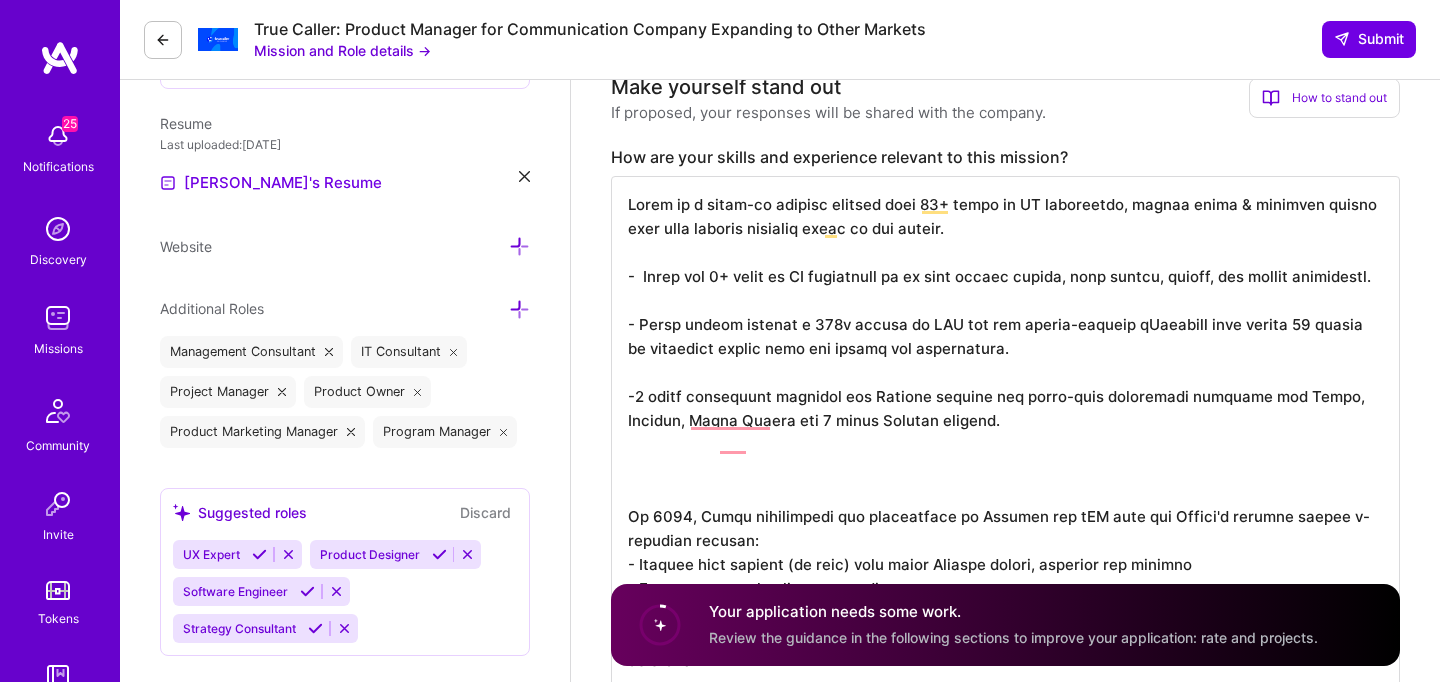 scroll, scrollTop: 0, scrollLeft: 0, axis: both 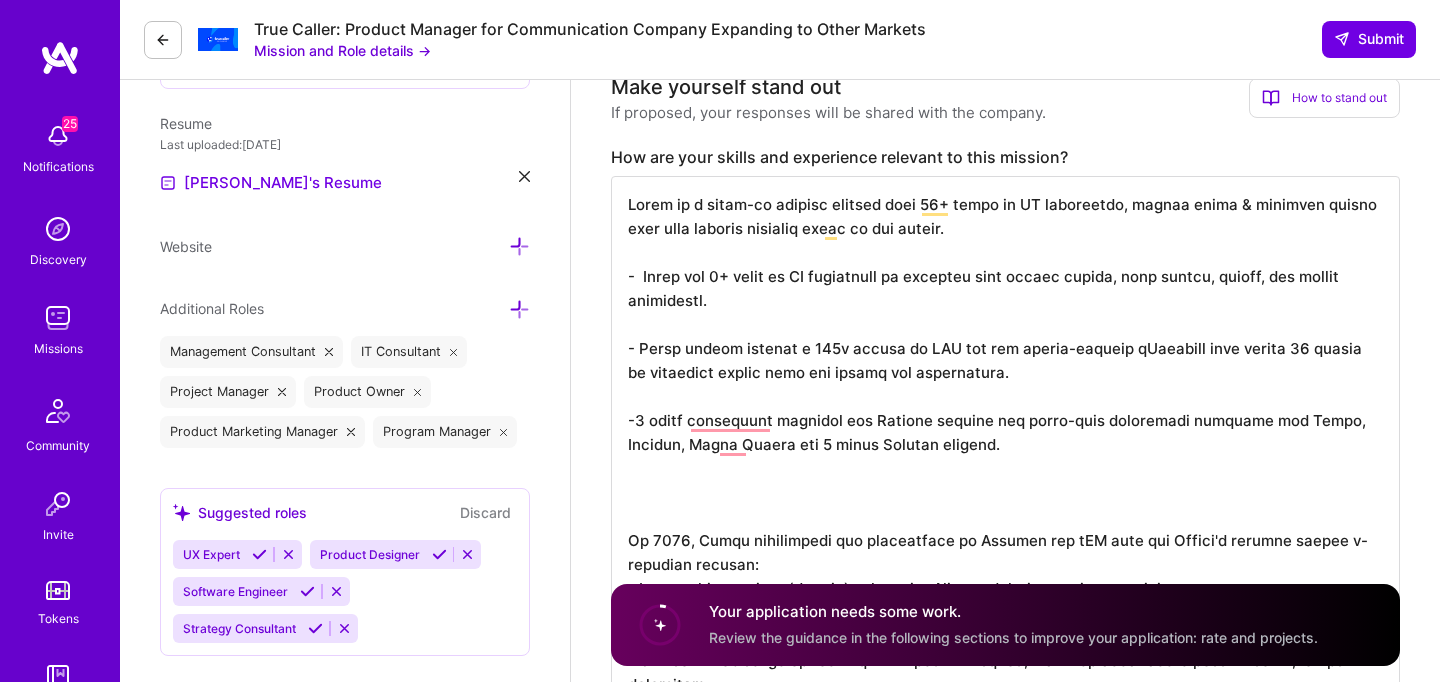 click at bounding box center (1005, 552) 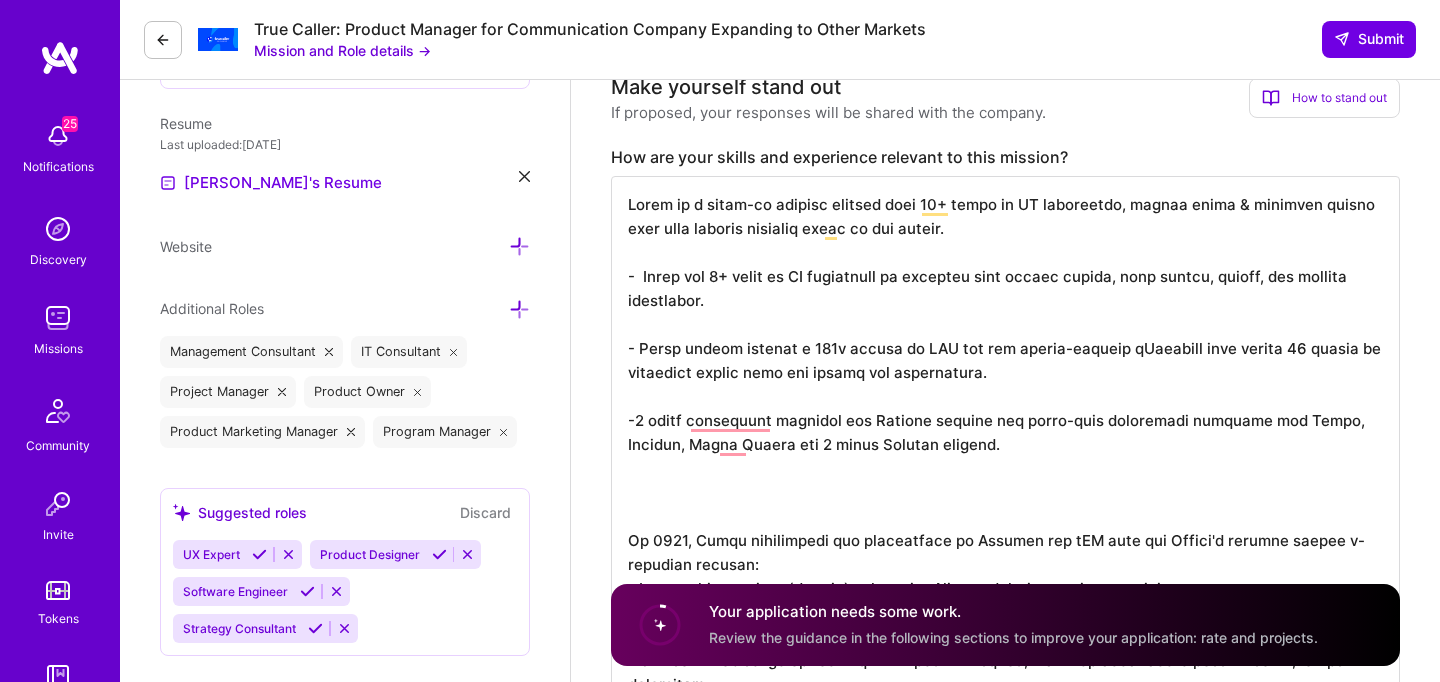 click at bounding box center [1005, 552] 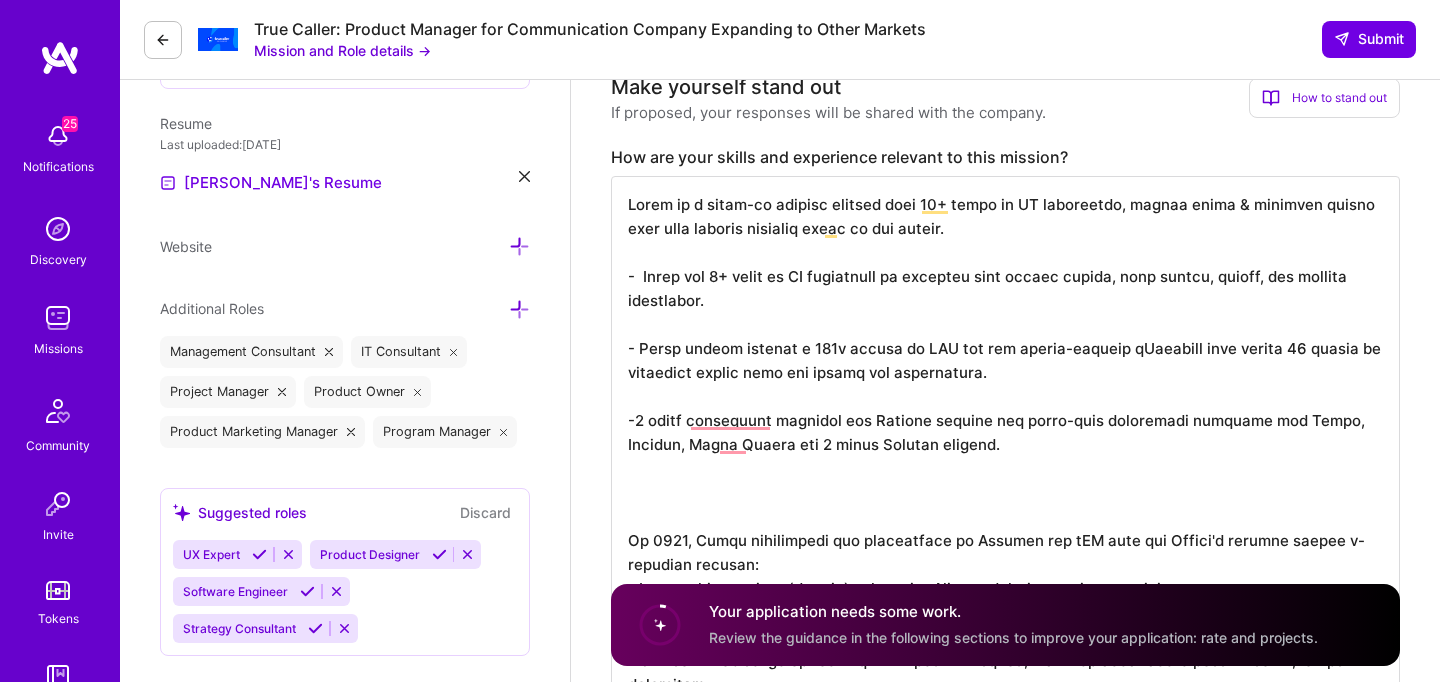 scroll, scrollTop: 701, scrollLeft: 0, axis: vertical 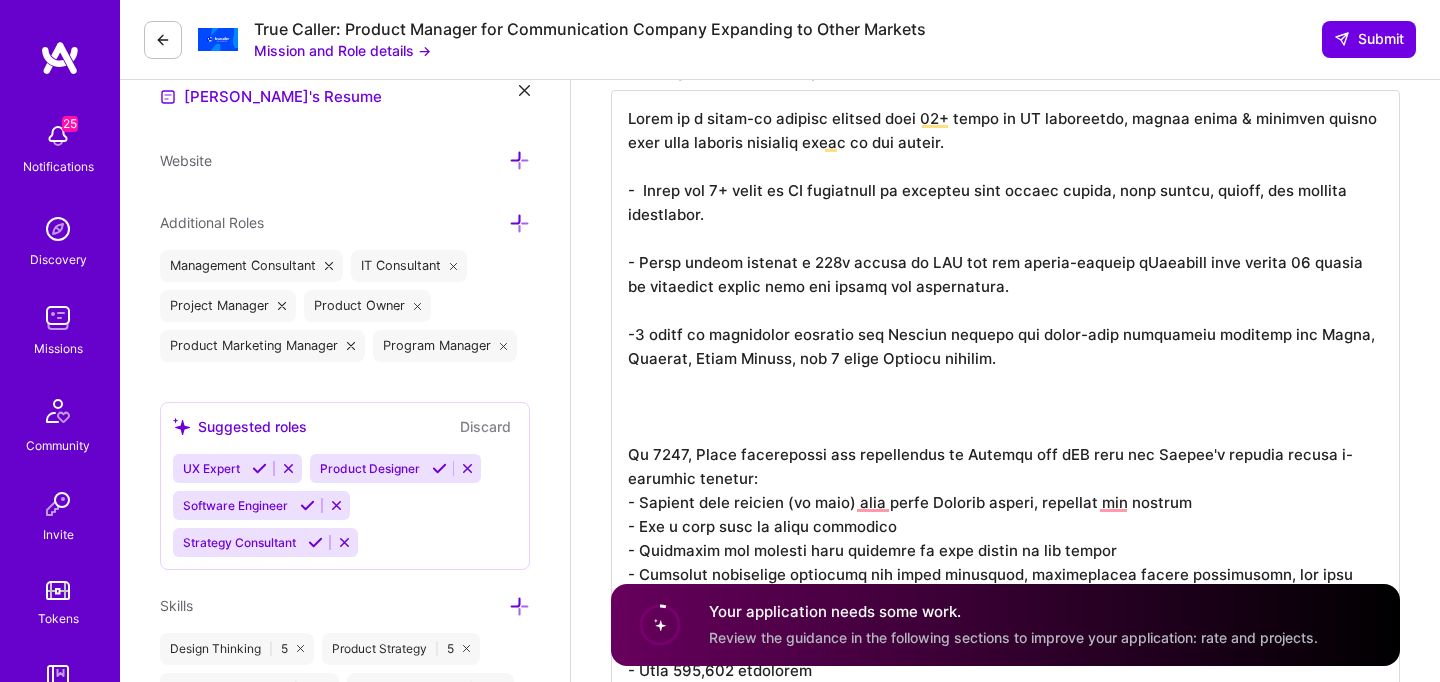 click at bounding box center [1005, 466] 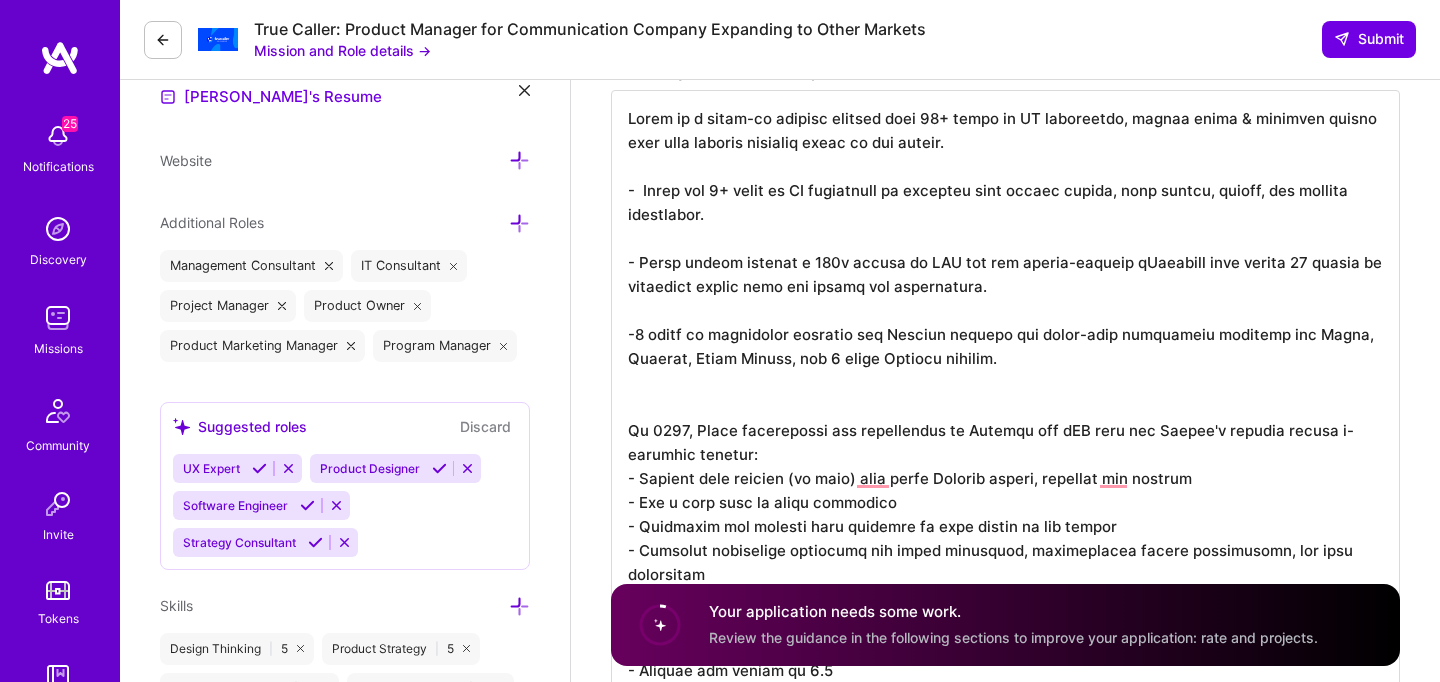 scroll, scrollTop: 0, scrollLeft: 0, axis: both 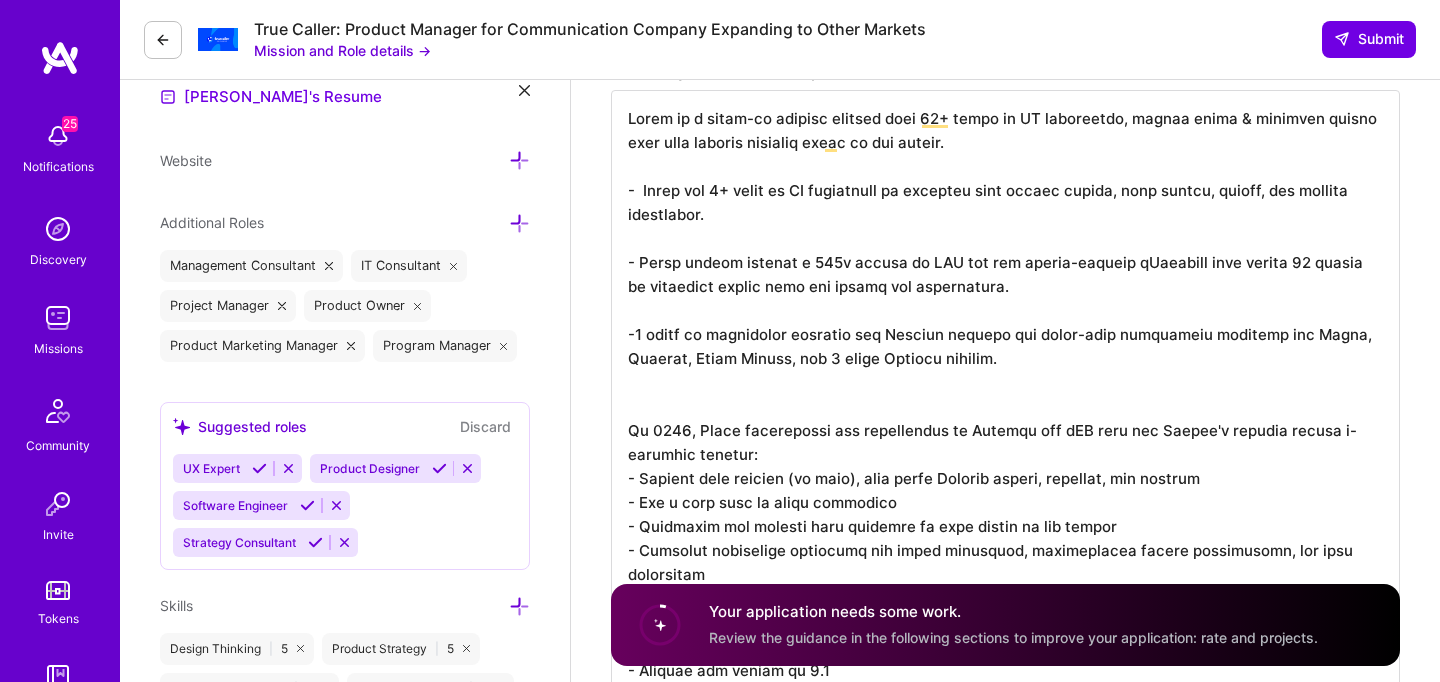 click at bounding box center [1005, 454] 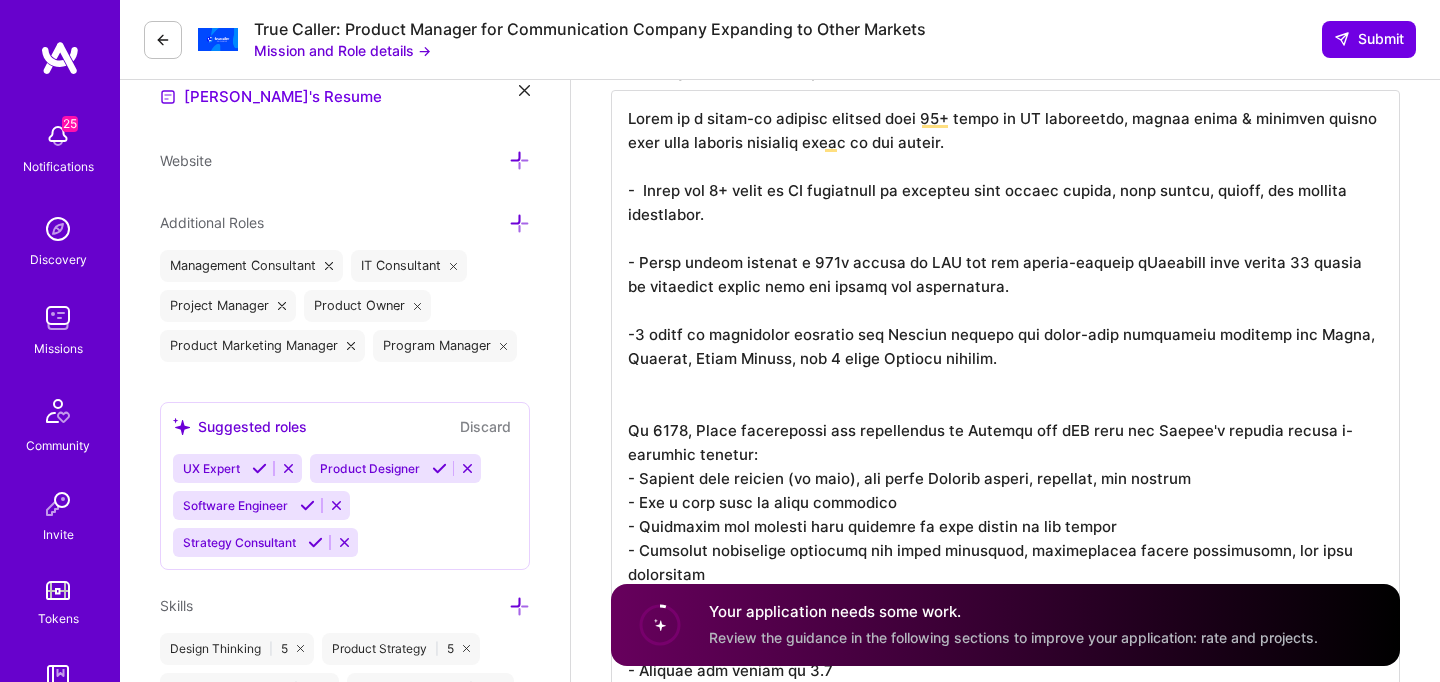 click at bounding box center (1005, 454) 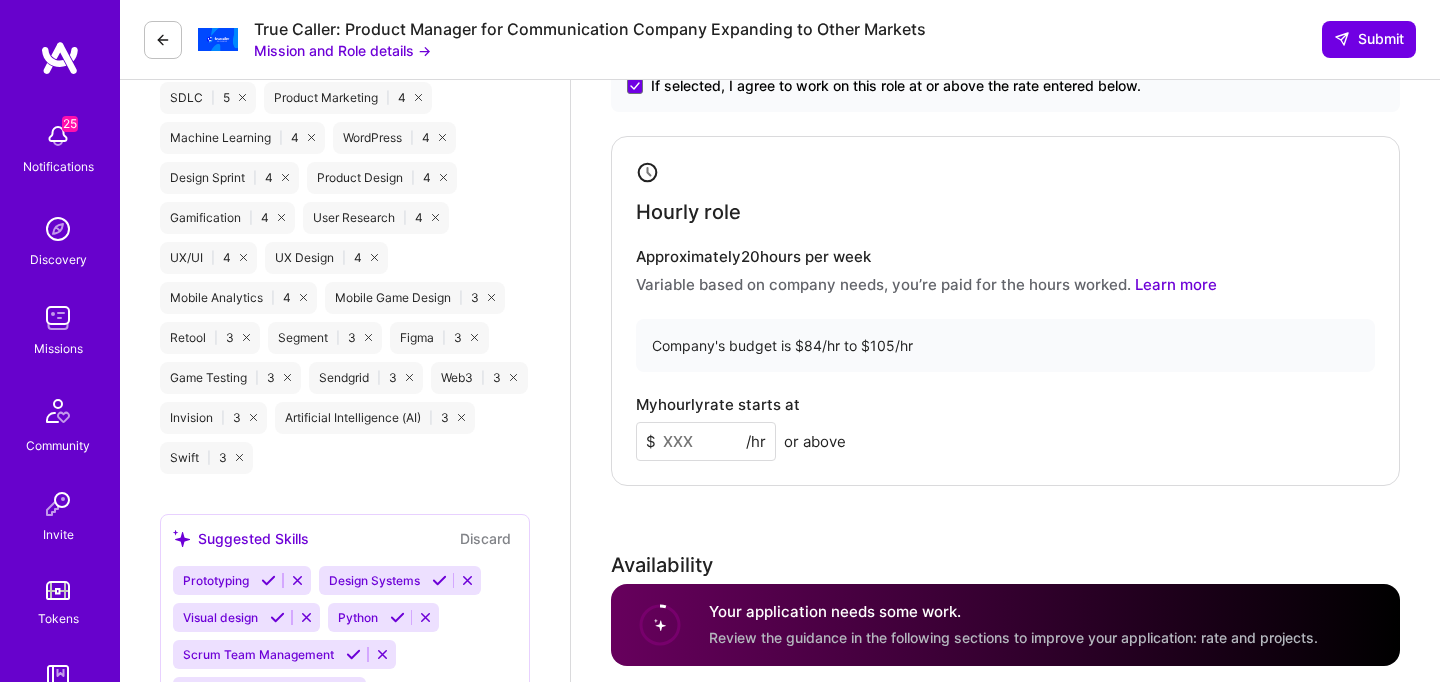 scroll, scrollTop: 1614, scrollLeft: 0, axis: vertical 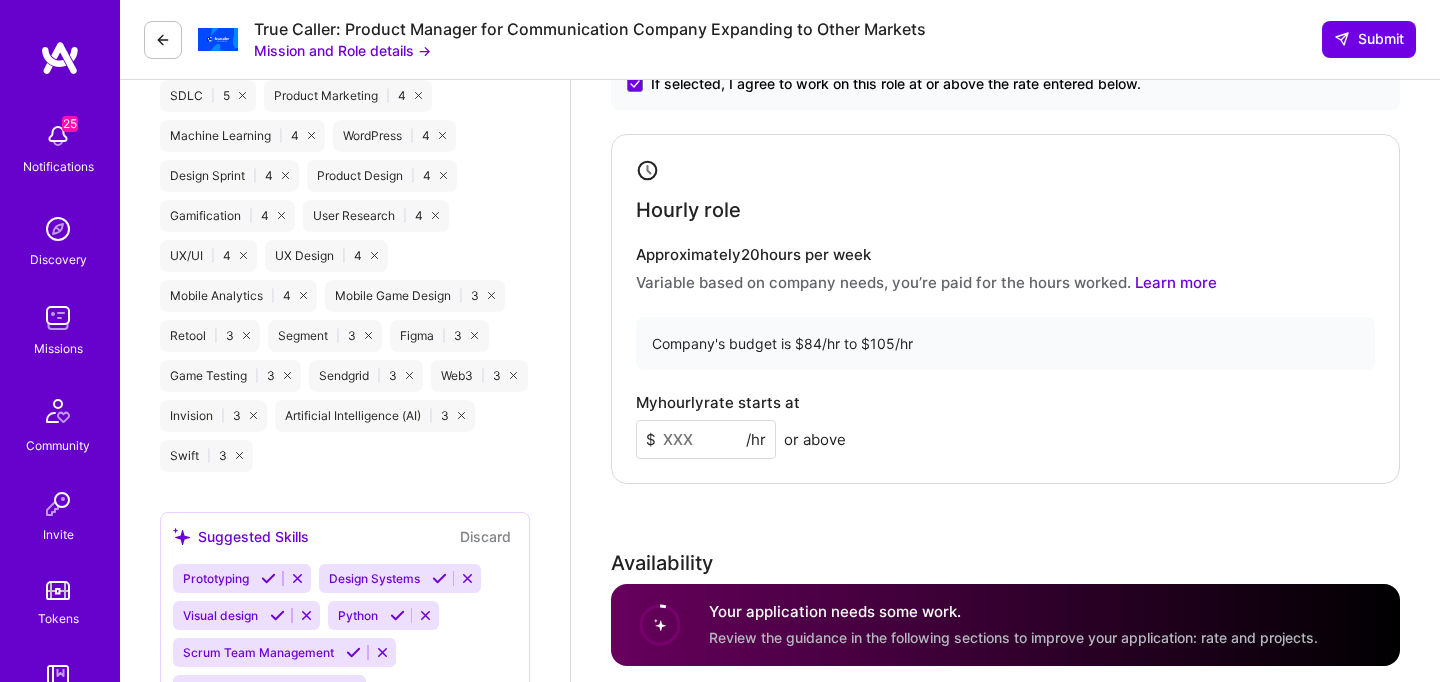 type on "[PERSON_NAME] is a hands-on product manager with 10+ years of PM experience, having built & launched mobile apps from scratch multiple times in his career.
-  [PERSON_NAME] has 8+ years of PM experience on consumer apps across travel, real estate, gaming, and fintech industries.
- [PERSON_NAME] helped achieve a 200x growth in GMV for the gaming-focused eCommerce shop [DATE] by launching native apps and adding new geographies.
-3 years of experience building for African markets and first-hand experience building for [GEOGRAPHIC_DATA], [GEOGRAPHIC_DATA], [GEOGRAPHIC_DATA], and 6 other African markets.
In [DATE], [PERSON_NAME] spearheaded the development of Android and iOS apps for Africa's leading gaming e-commerce company:
- Started from scratch (an idea), led the Product vision, strategy, and roadmap
- Led a lean team of three engineers
- Completed the project from ideation to full launch [DATE]
- Overcame challenges including app store approvals, subscription engine development, and cost management
Achieved significant results post-launch:
- ..." 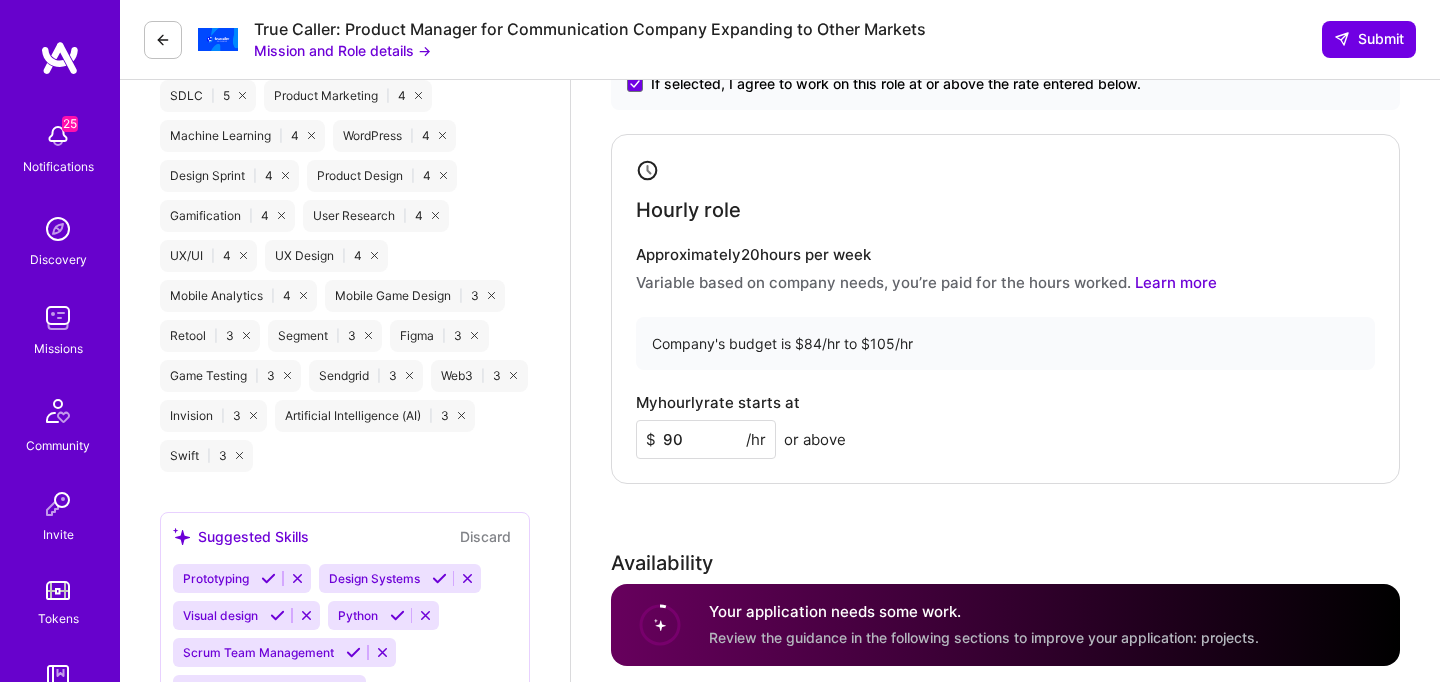 click on "Hourly role Approximately  20  hours per week Variable based on company needs, you’re paid for the hours worked.   Learn more Company's budget is $84/hr to $105/hr My  hourly  rate starts at $ 90 /hr or above" at bounding box center [1005, 309] 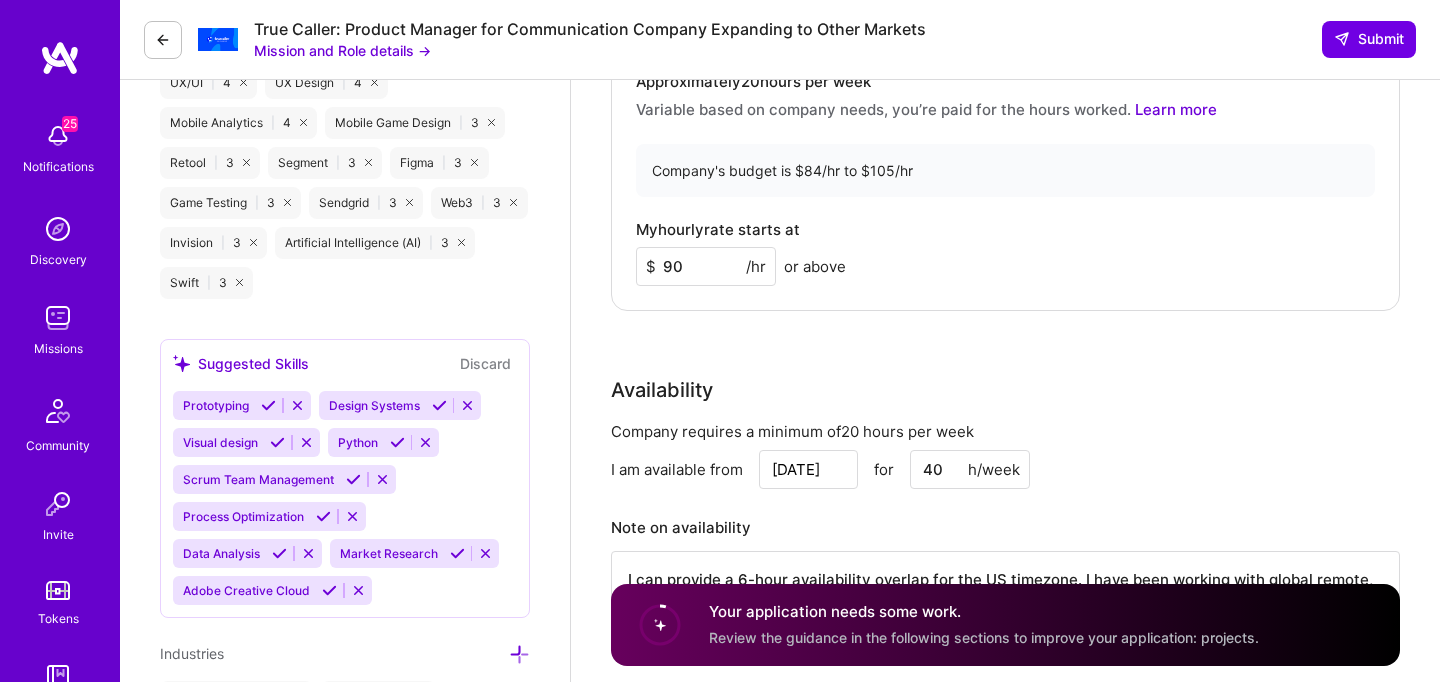 scroll, scrollTop: 1781, scrollLeft: 0, axis: vertical 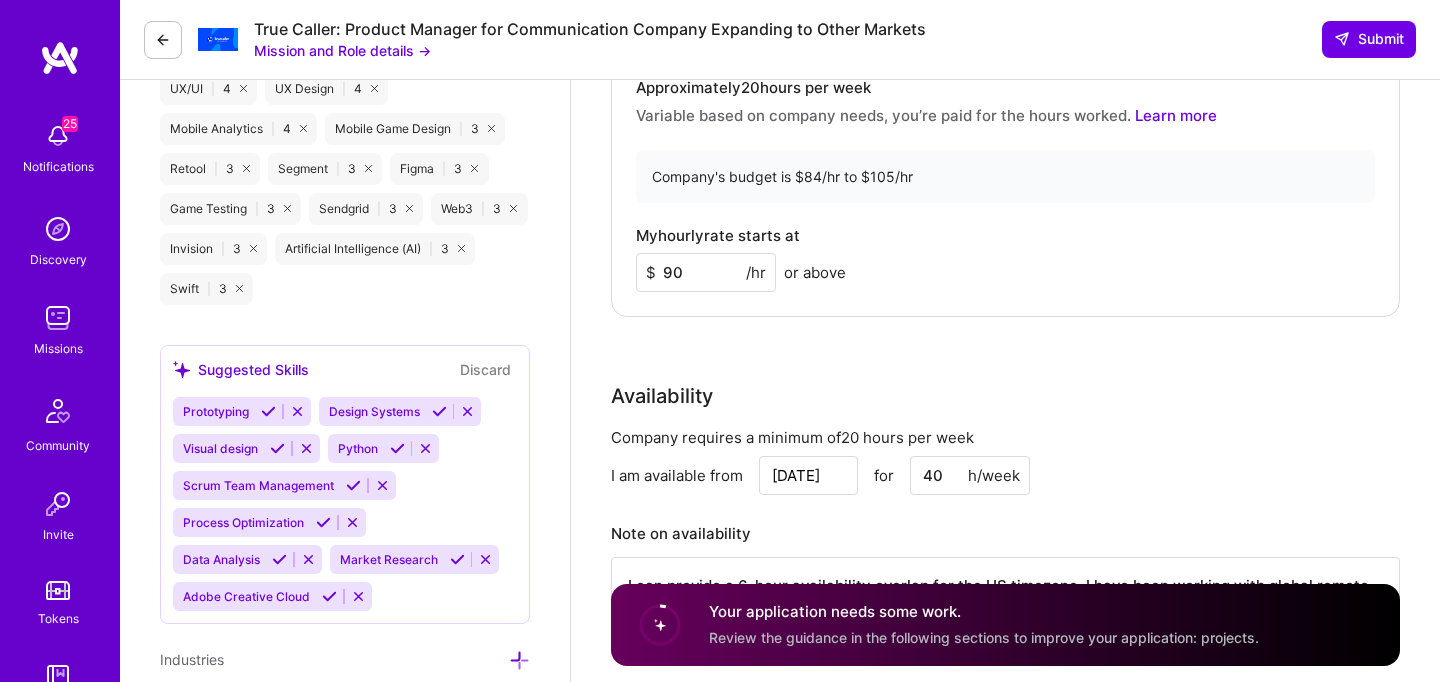 click on "90" at bounding box center (706, 272) 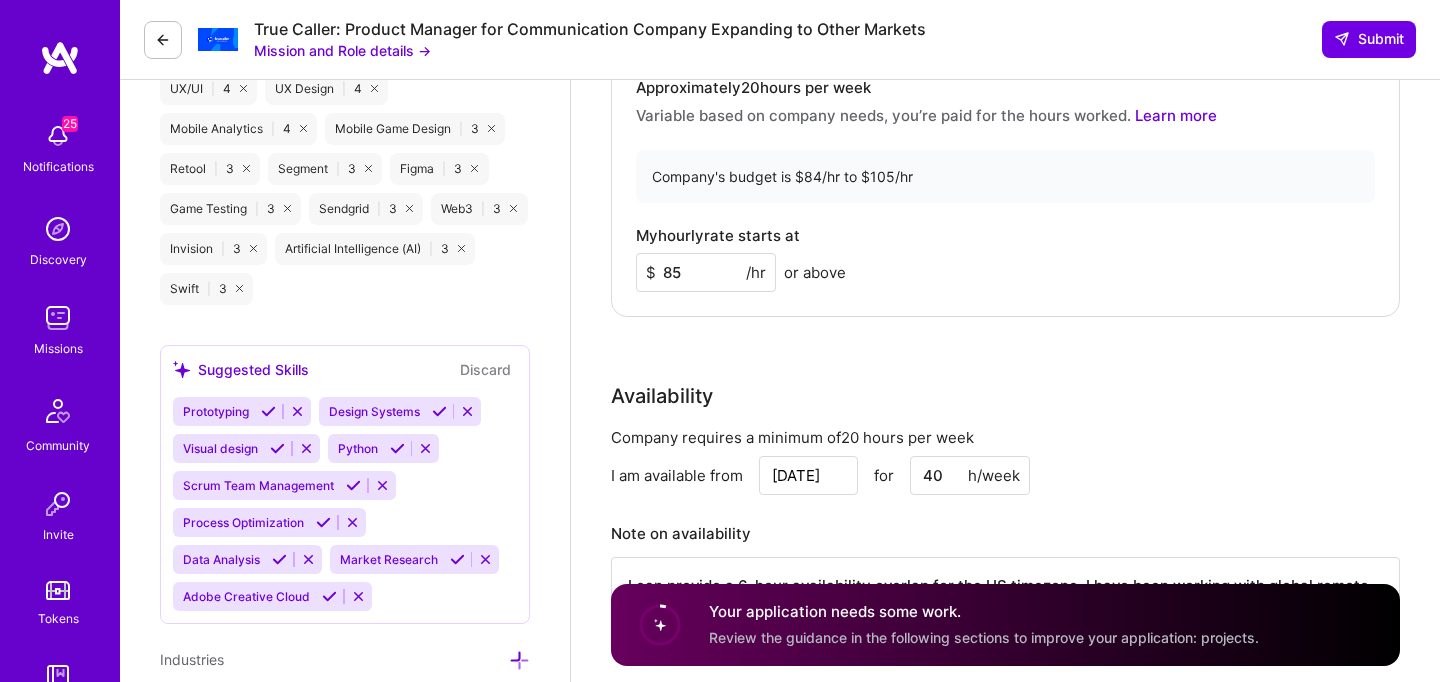 type on "85" 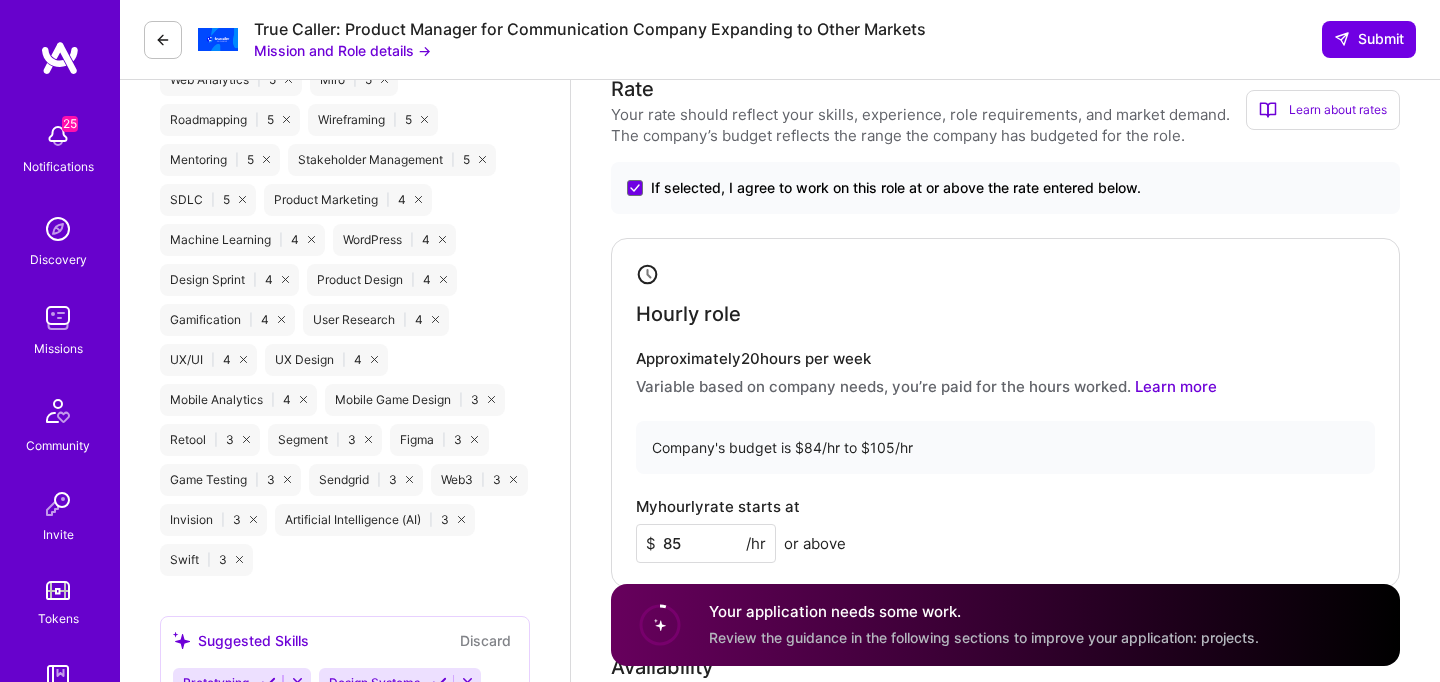 scroll, scrollTop: 1508, scrollLeft: 0, axis: vertical 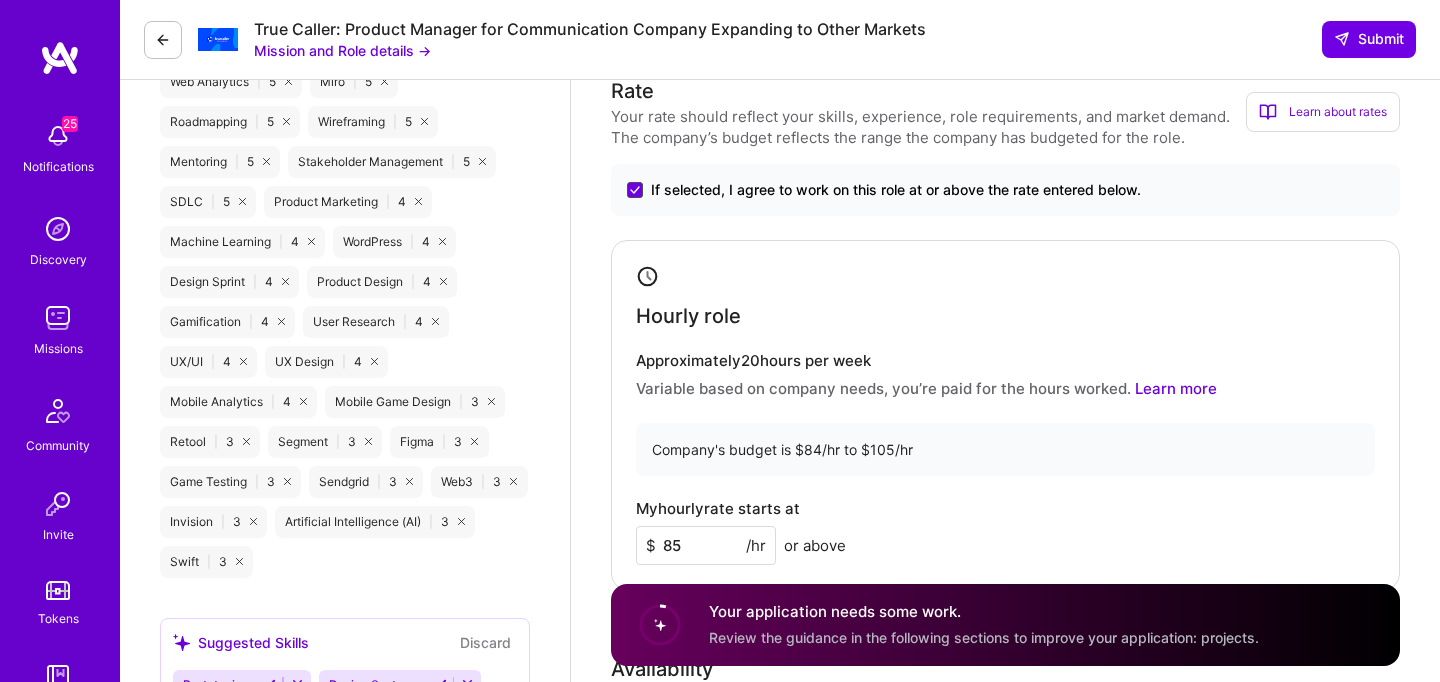click at bounding box center (635, 190) 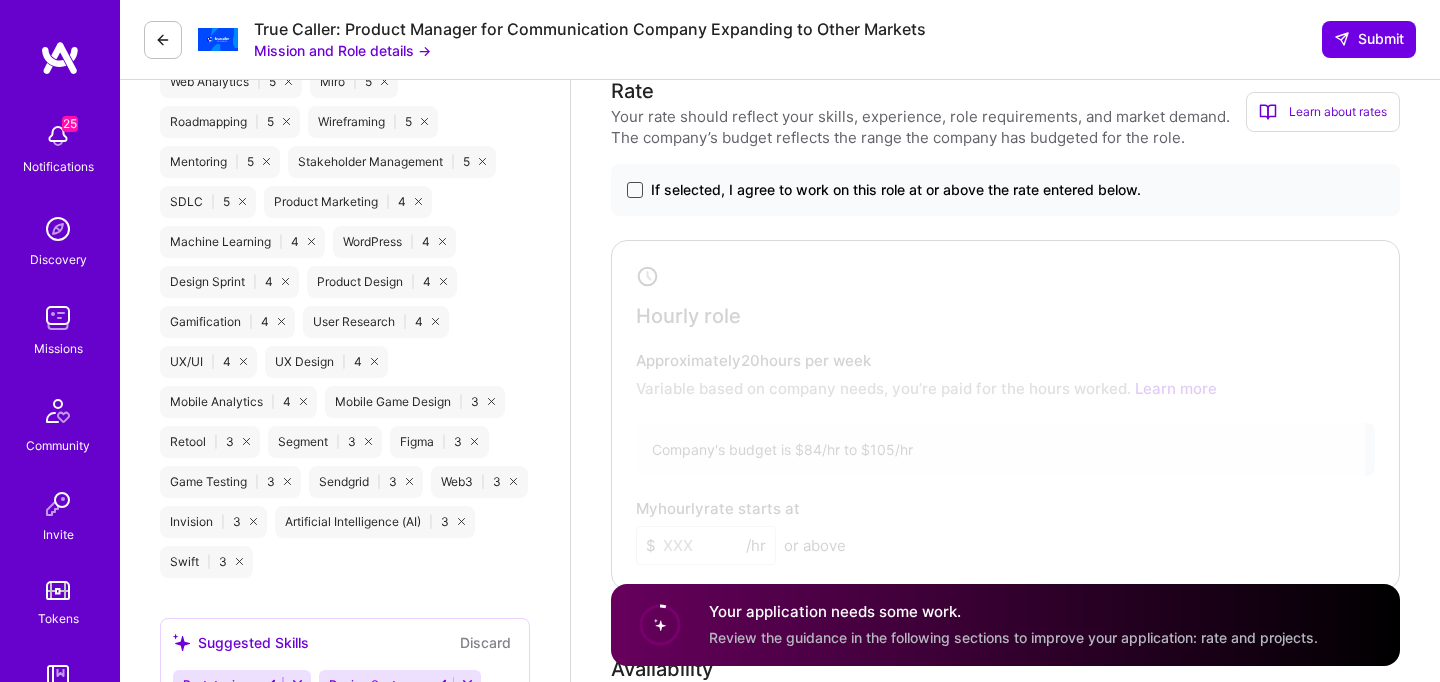 click at bounding box center [635, 190] 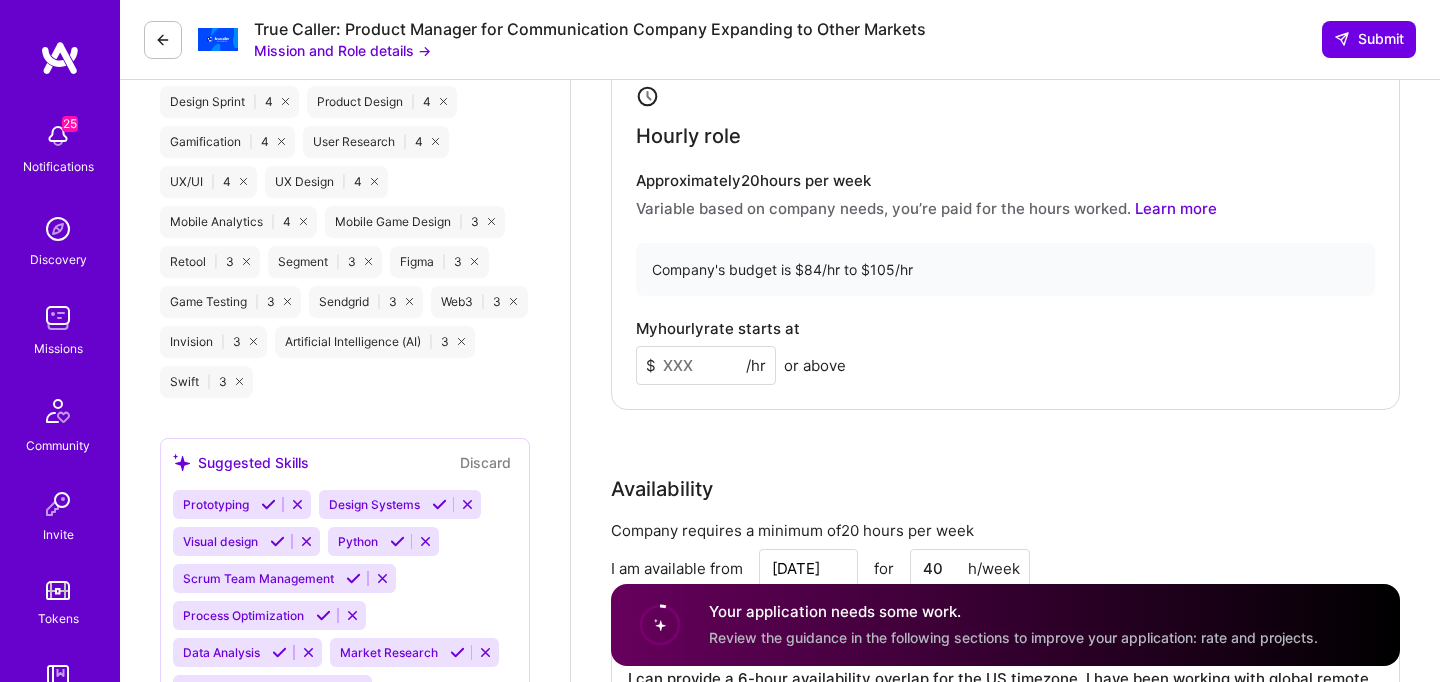 scroll, scrollTop: 1690, scrollLeft: 0, axis: vertical 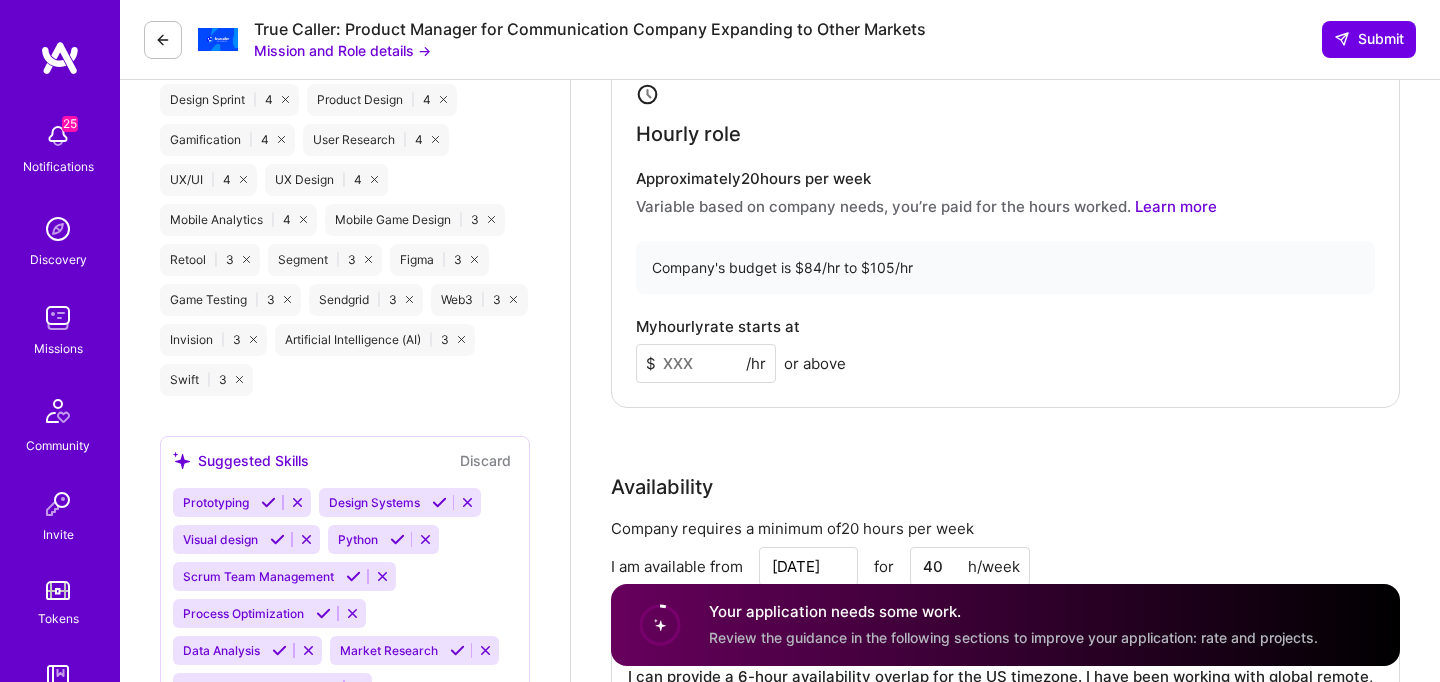click at bounding box center (706, 363) 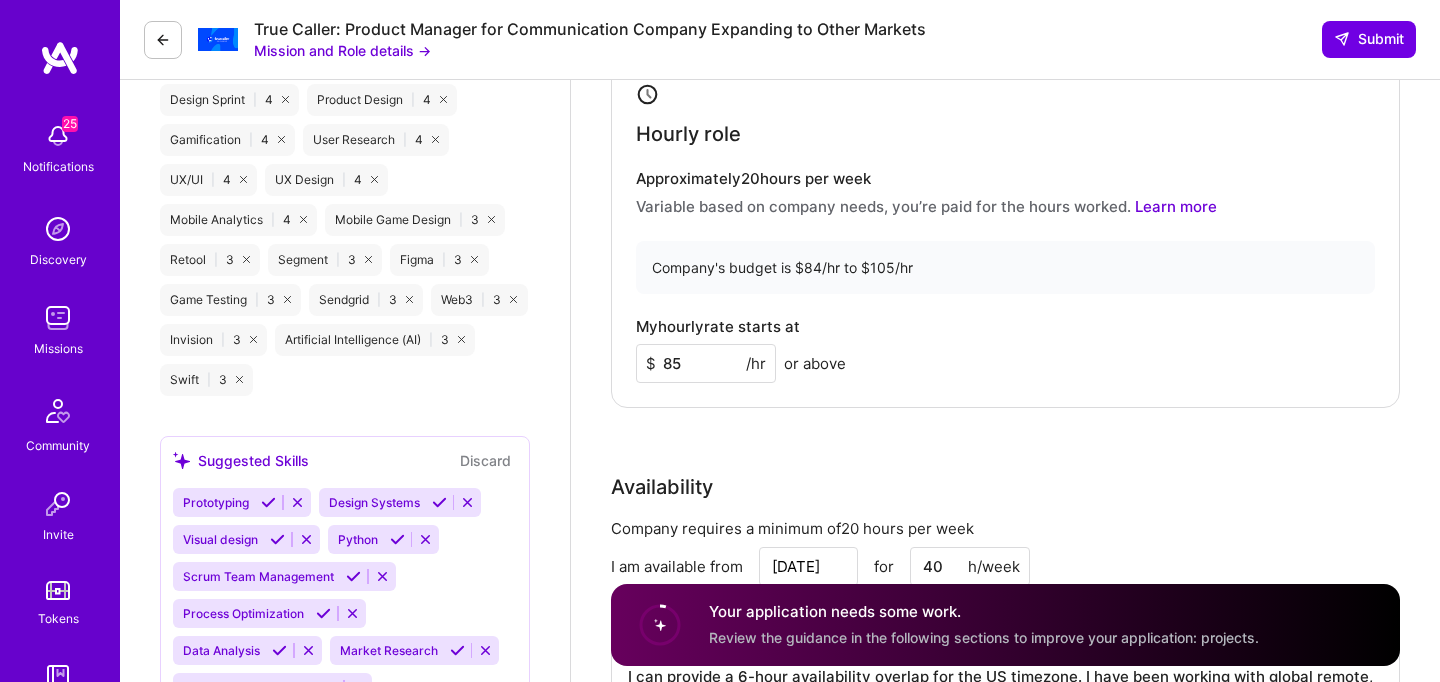 click on "Rate Your rate should reflect your skills, experience, role requirements, and market demand. The company’s budget reflects the range the company has budgeted for the role. Learn about rates Tips for setting your rate Companies set the preferred rate range in accordance with their budget and the guidance from the [DOMAIN_NAME] platform based on rates from similar roles in past missions. How to determine your rate? Your rate should reflect your skills, experience, the mission requirements, and market demand. On most missions you can use the company's budget to help guide your decision.   What’s the difference between hourly and monthly rates? Hourly rates are missions with variable time commitments based on company needs. Monthly rates are [MEDICAL_DATA] missions where you’re guaranteed [DEMOGRAPHIC_DATA] work and a fixed monthly income for a minimum of one month, but often longer. Learn how to set your rates Open [DOMAIN_NAME]   If selected, I agree to work on this role at or above the rate entered below. Hourly role Approximately" at bounding box center [1005, 324] 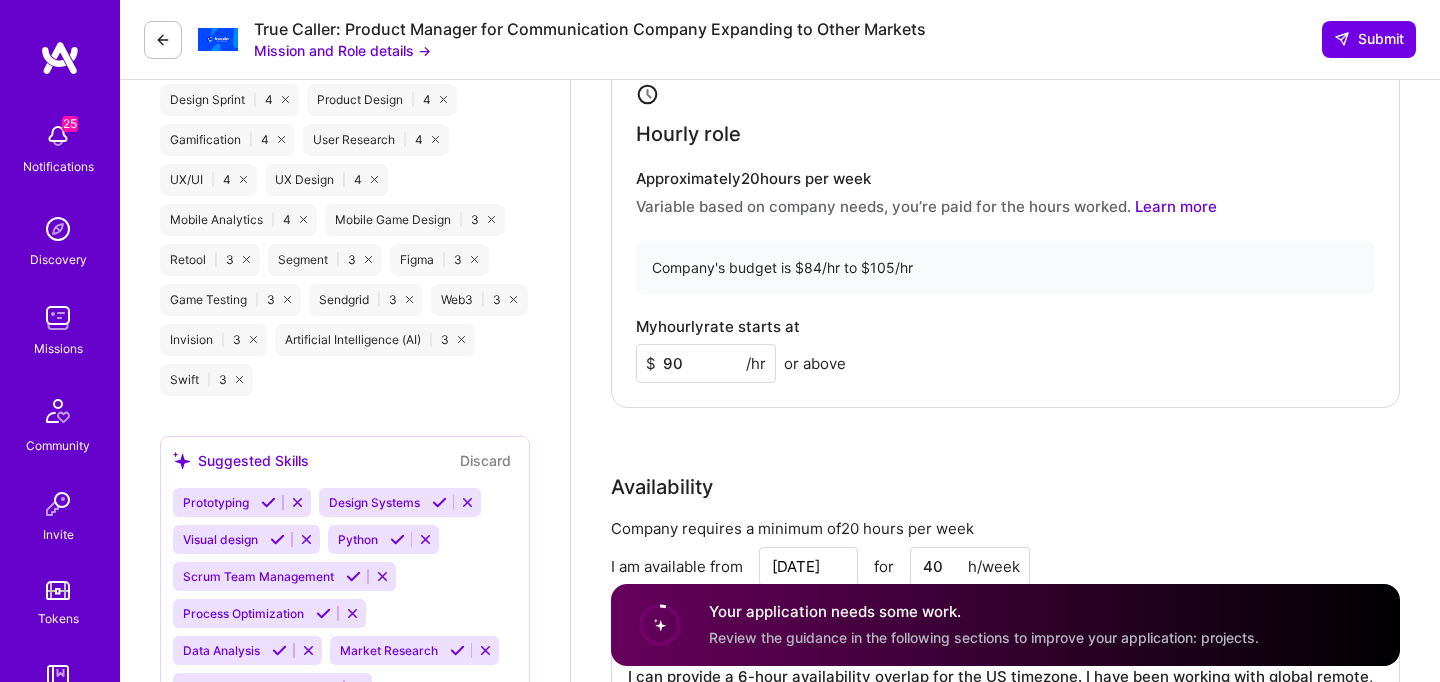 type on "90" 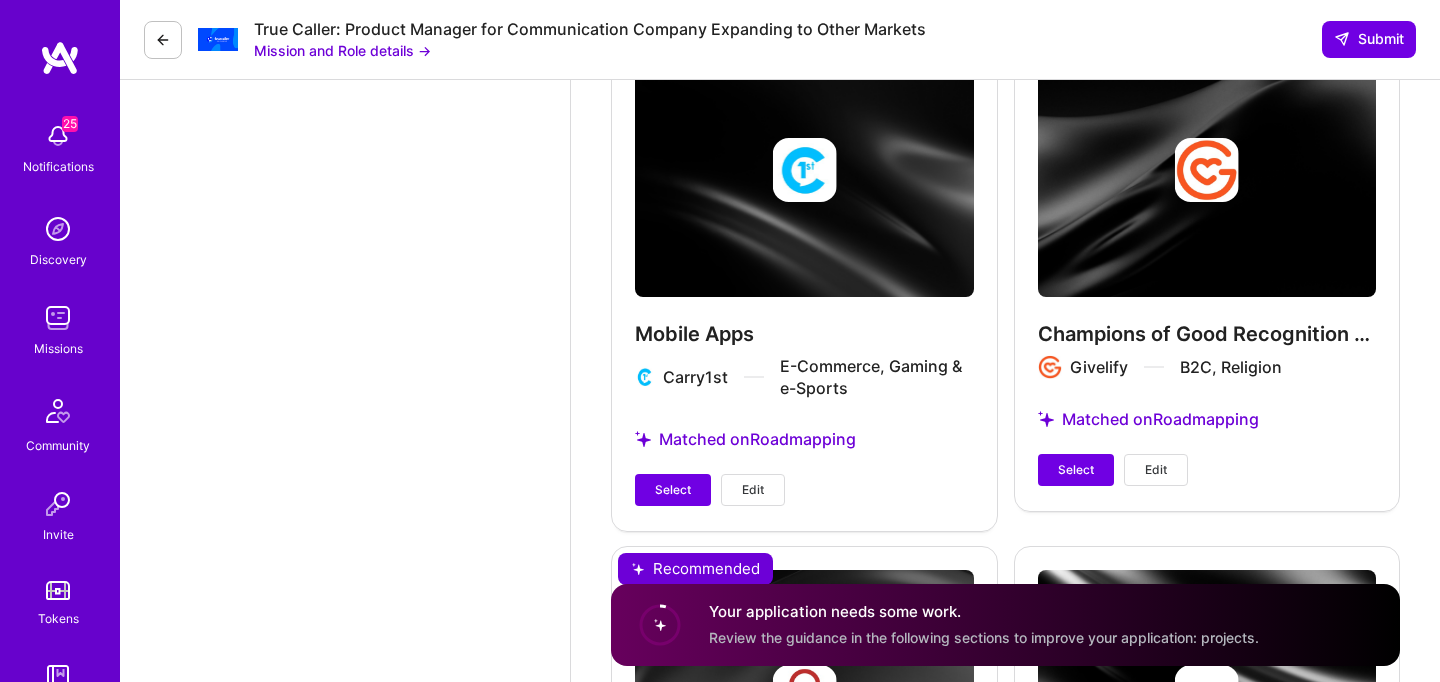 scroll, scrollTop: 5429, scrollLeft: 0, axis: vertical 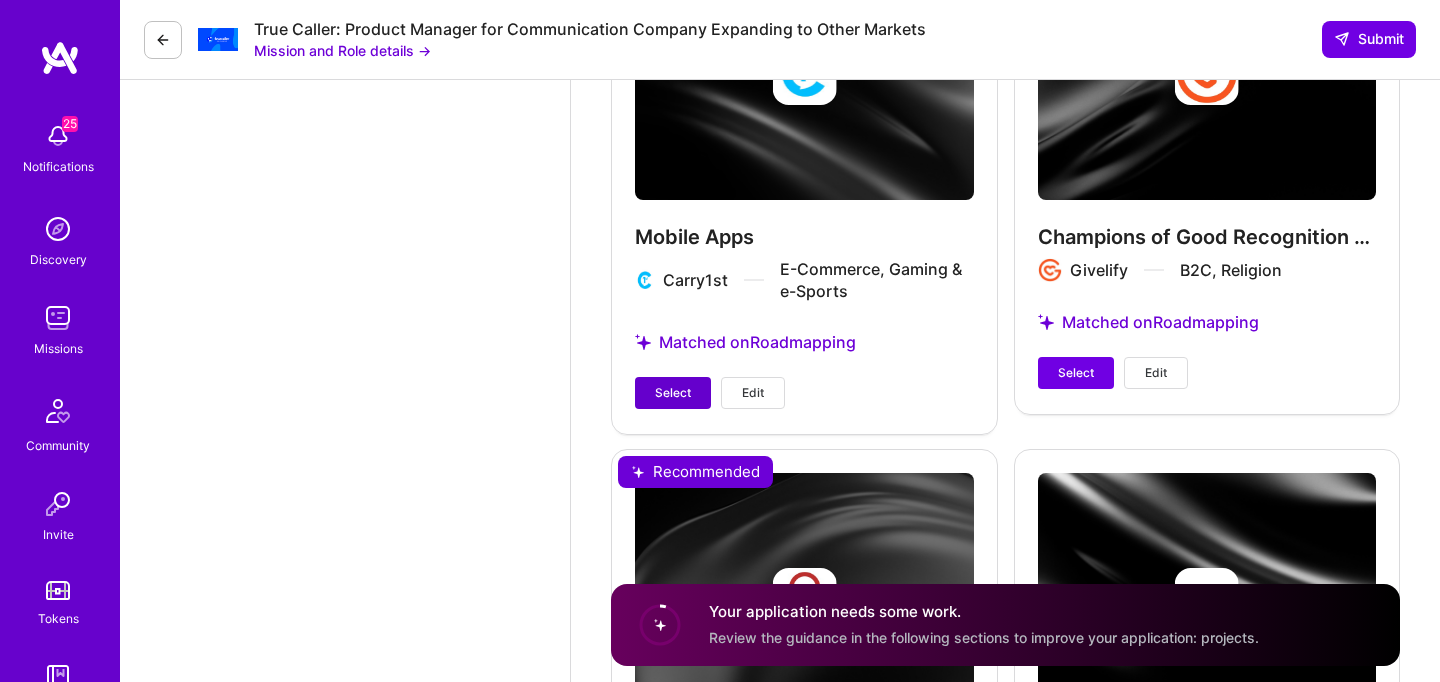click on "Select" at bounding box center (673, 393) 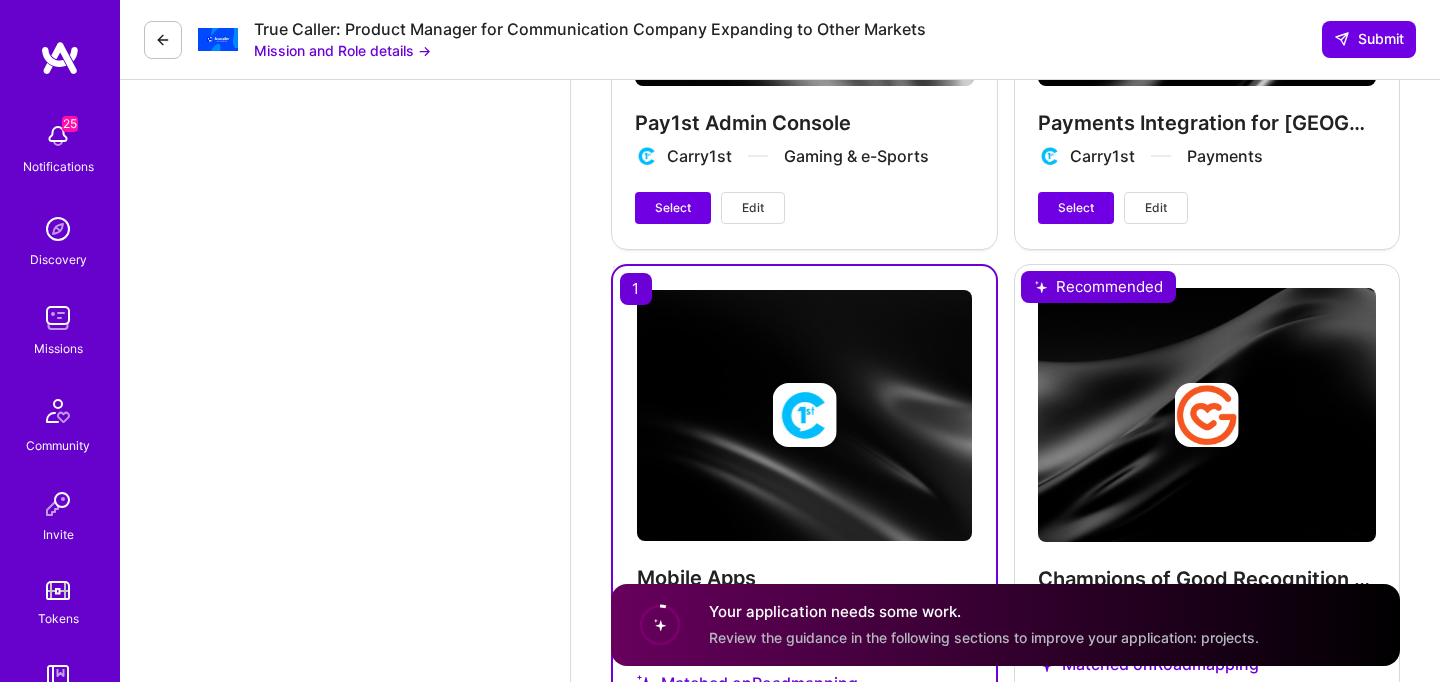 scroll, scrollTop: 4922, scrollLeft: 0, axis: vertical 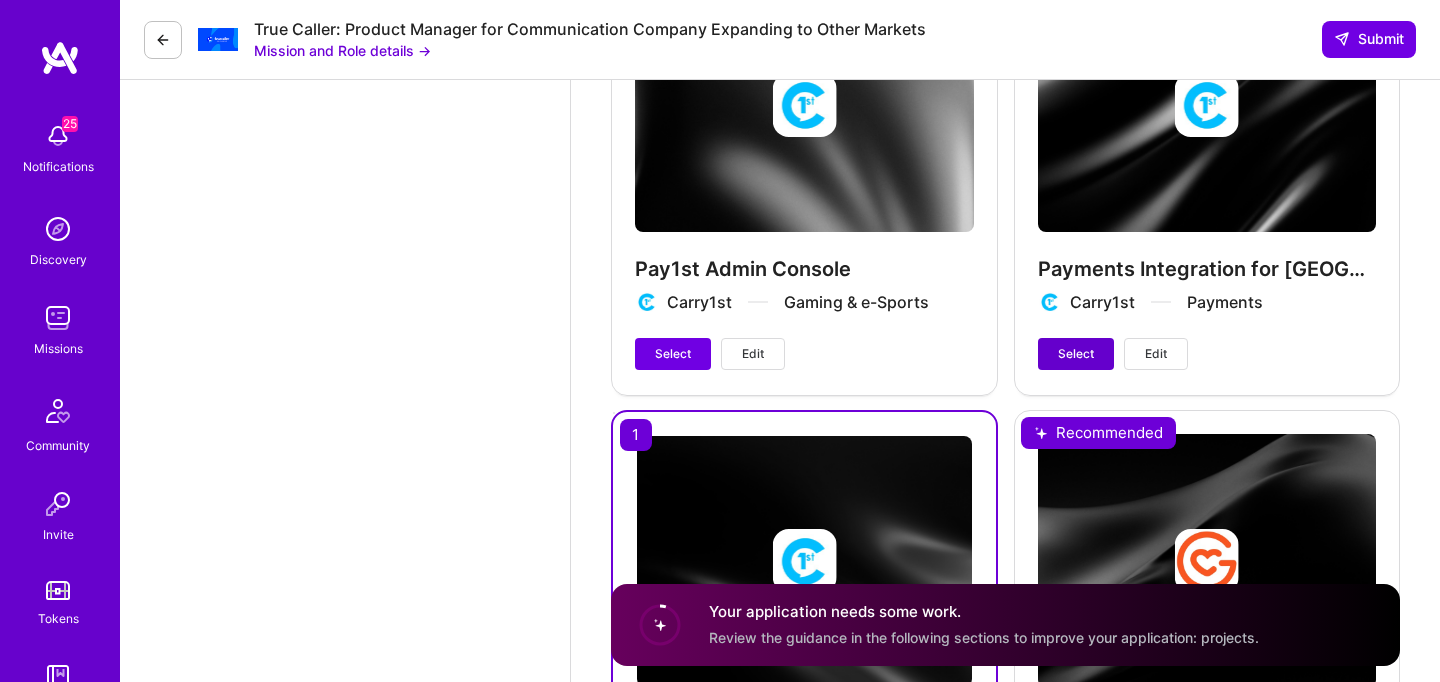 click on "Select" at bounding box center [1076, 354] 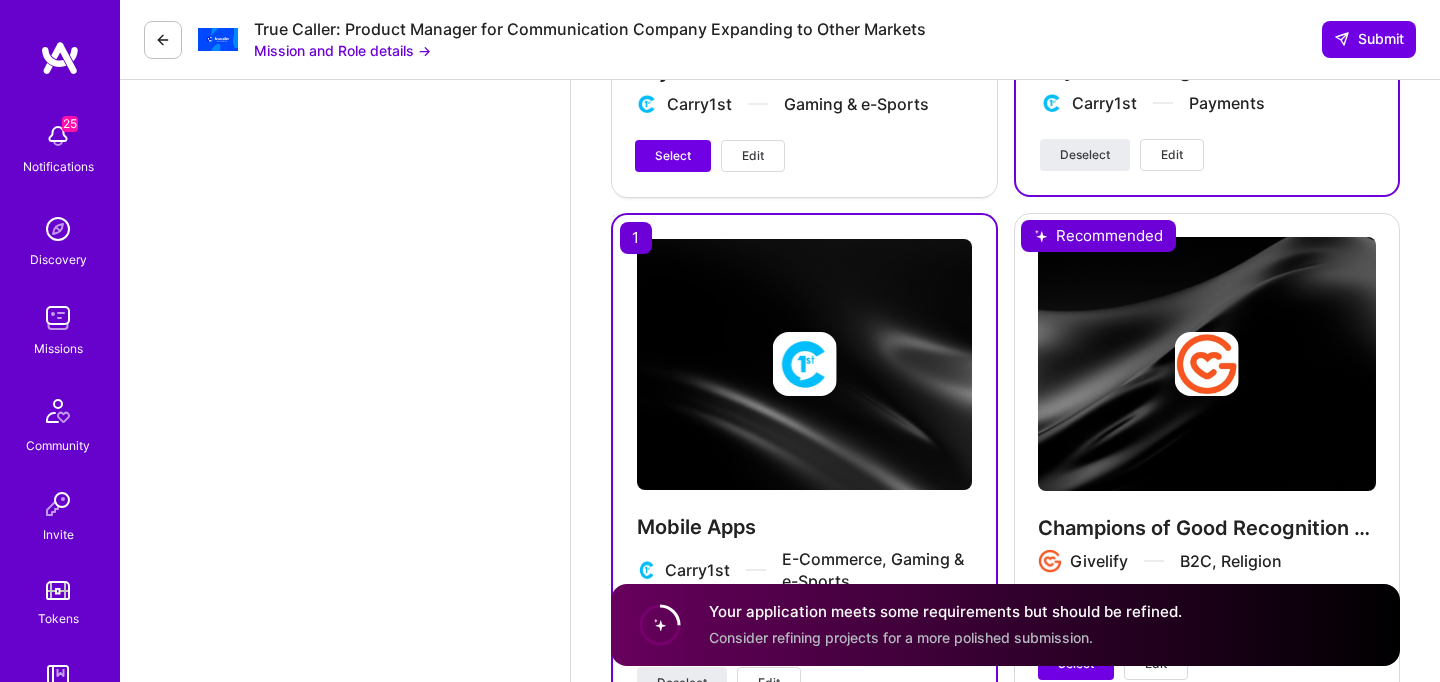 scroll, scrollTop: 5345, scrollLeft: 0, axis: vertical 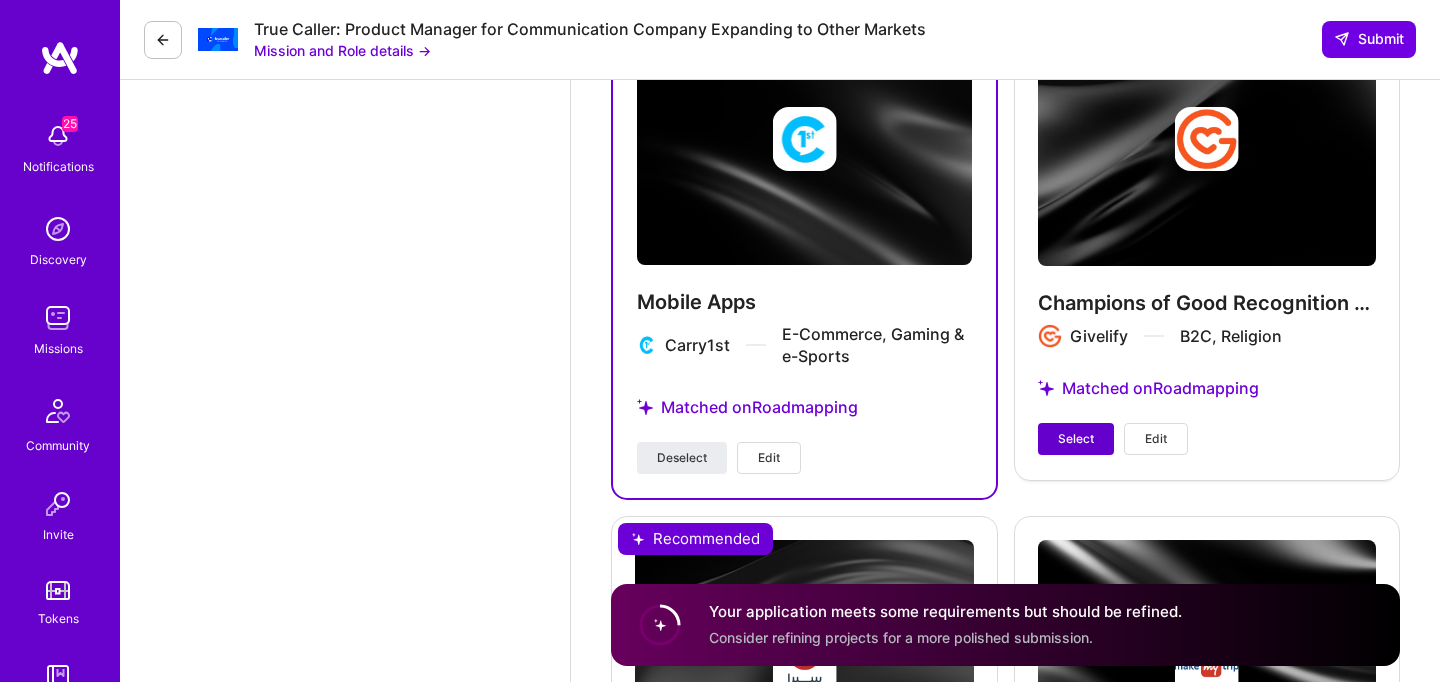 click on "Select" at bounding box center [1076, 439] 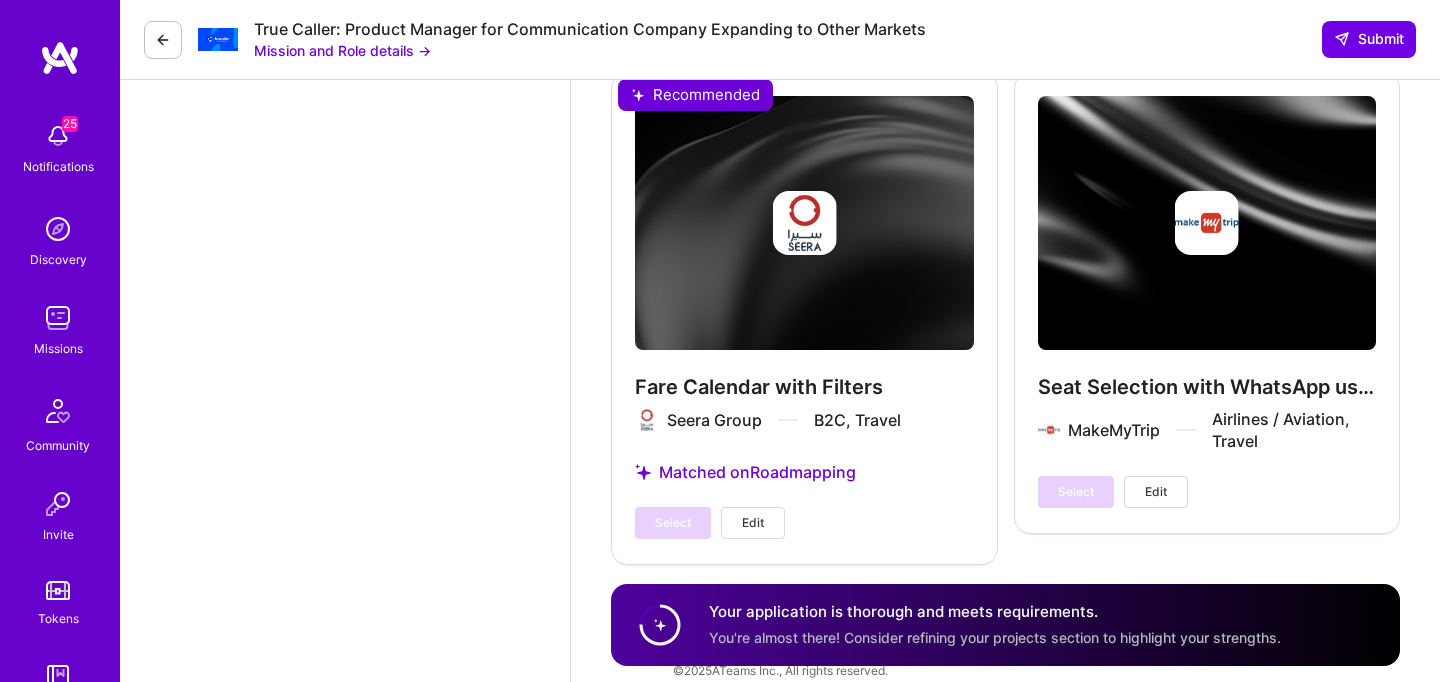 scroll, scrollTop: 5830, scrollLeft: 0, axis: vertical 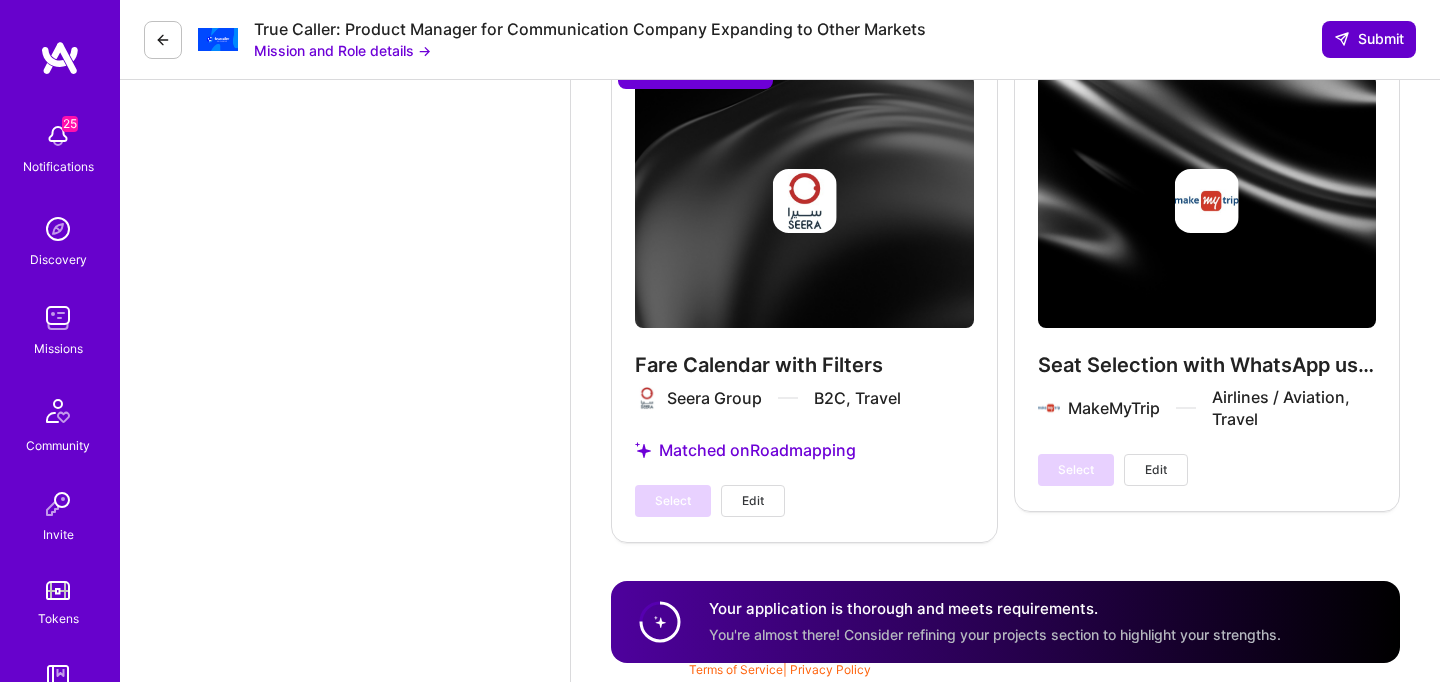 click on "Submit" at bounding box center (1369, 39) 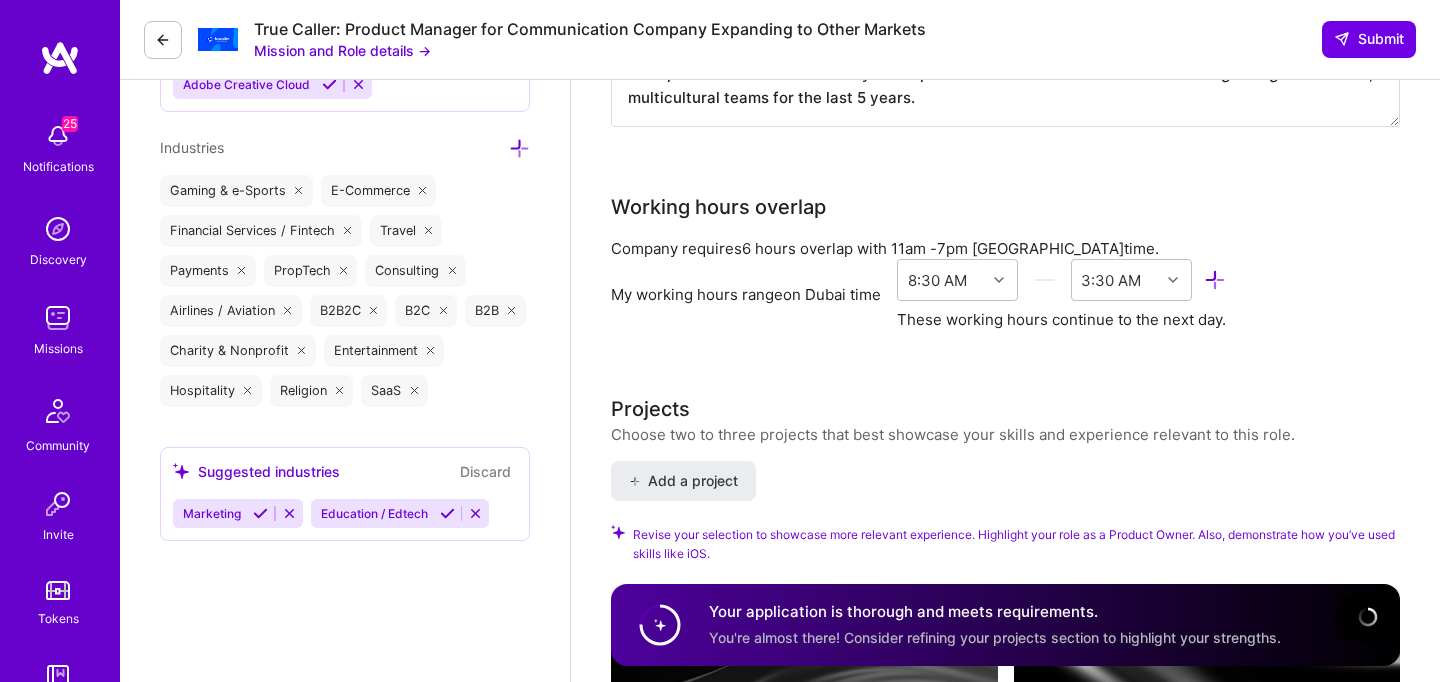 scroll, scrollTop: 2285, scrollLeft: 0, axis: vertical 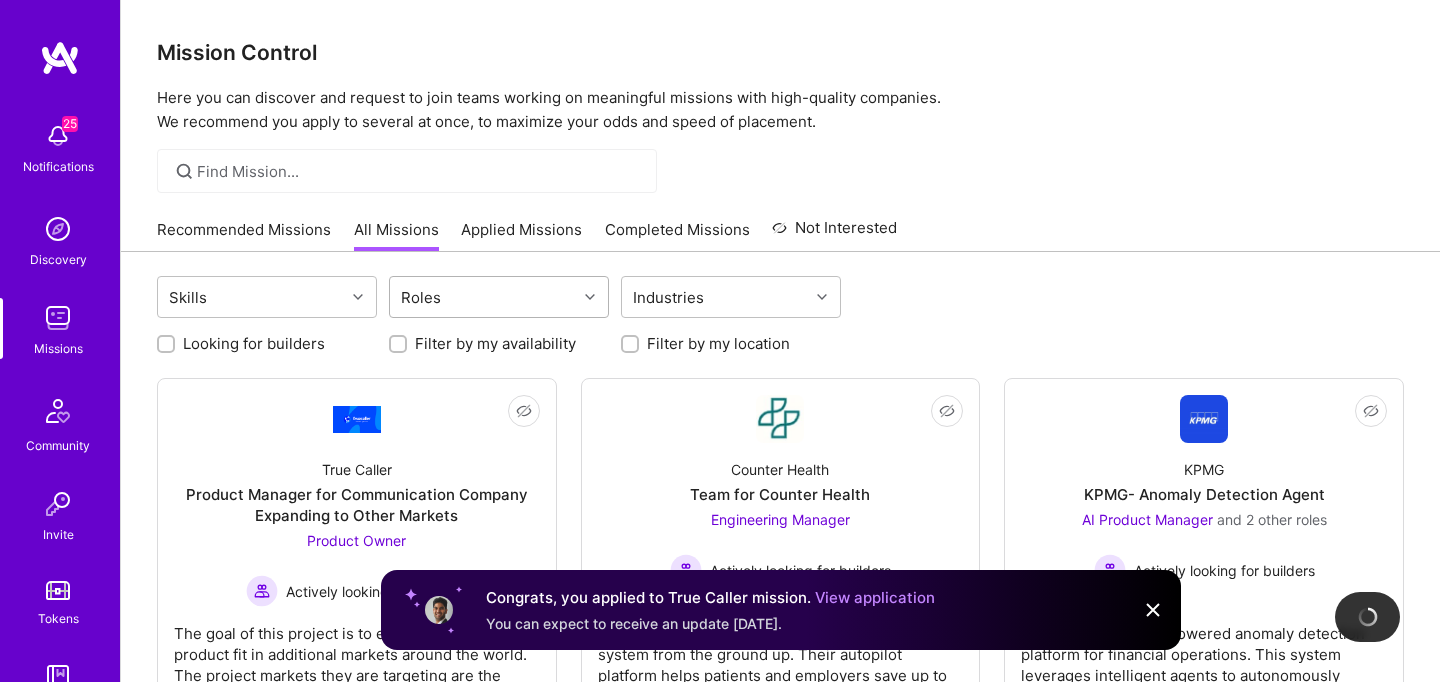 click on "Roles" at bounding box center [483, 297] 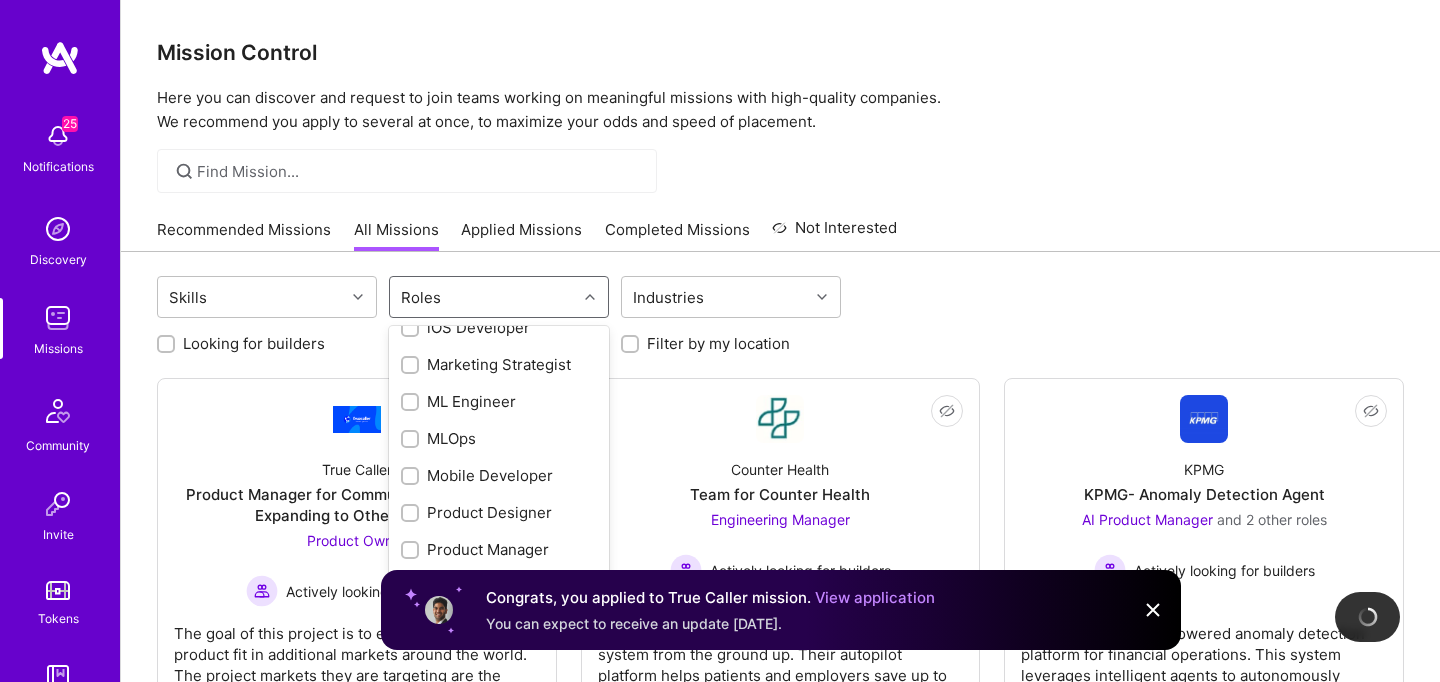 scroll, scrollTop: 839, scrollLeft: 0, axis: vertical 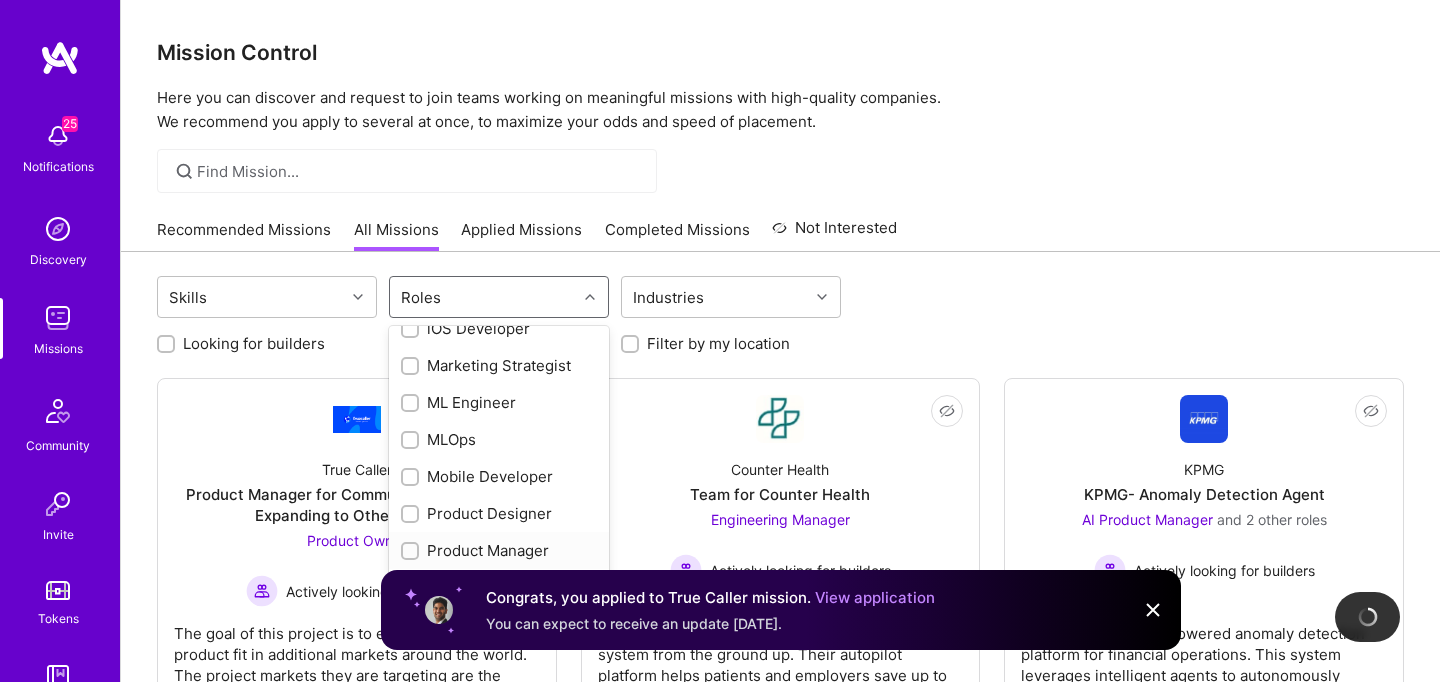 click at bounding box center (412, 552) 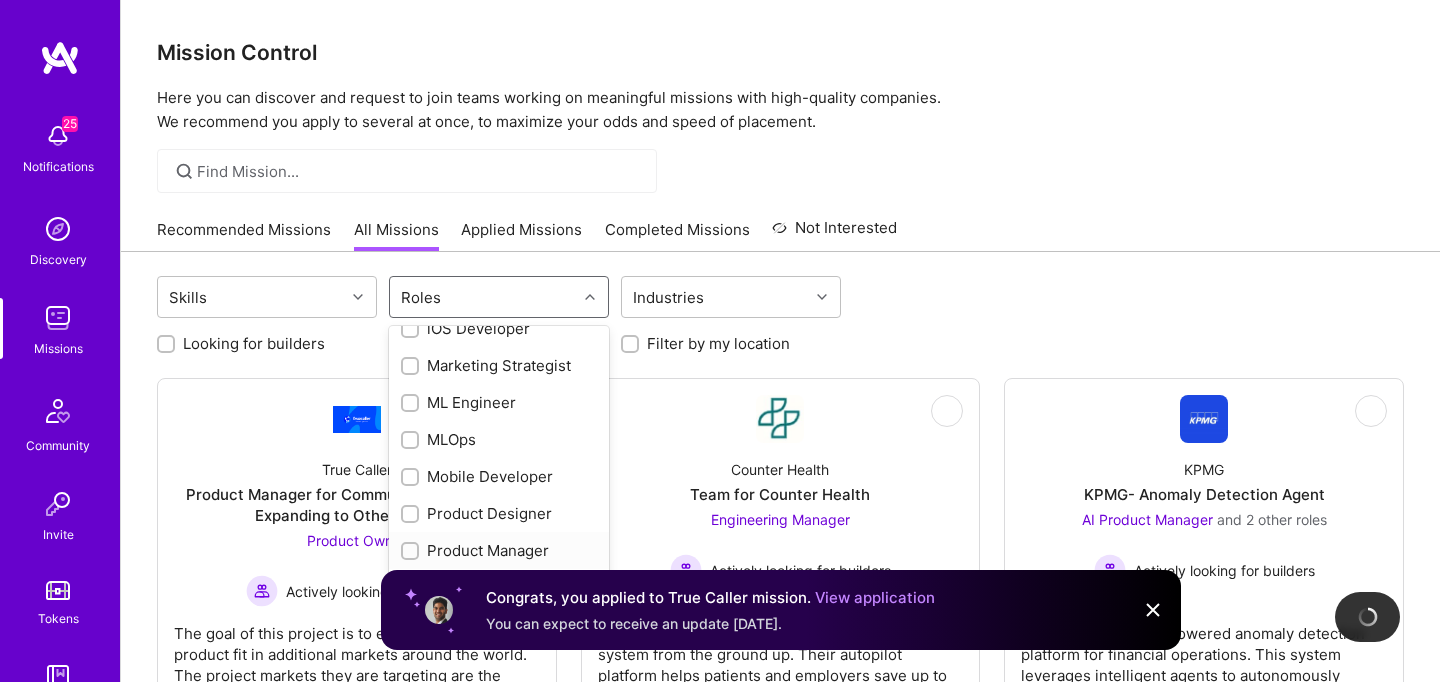 checkbox on "true" 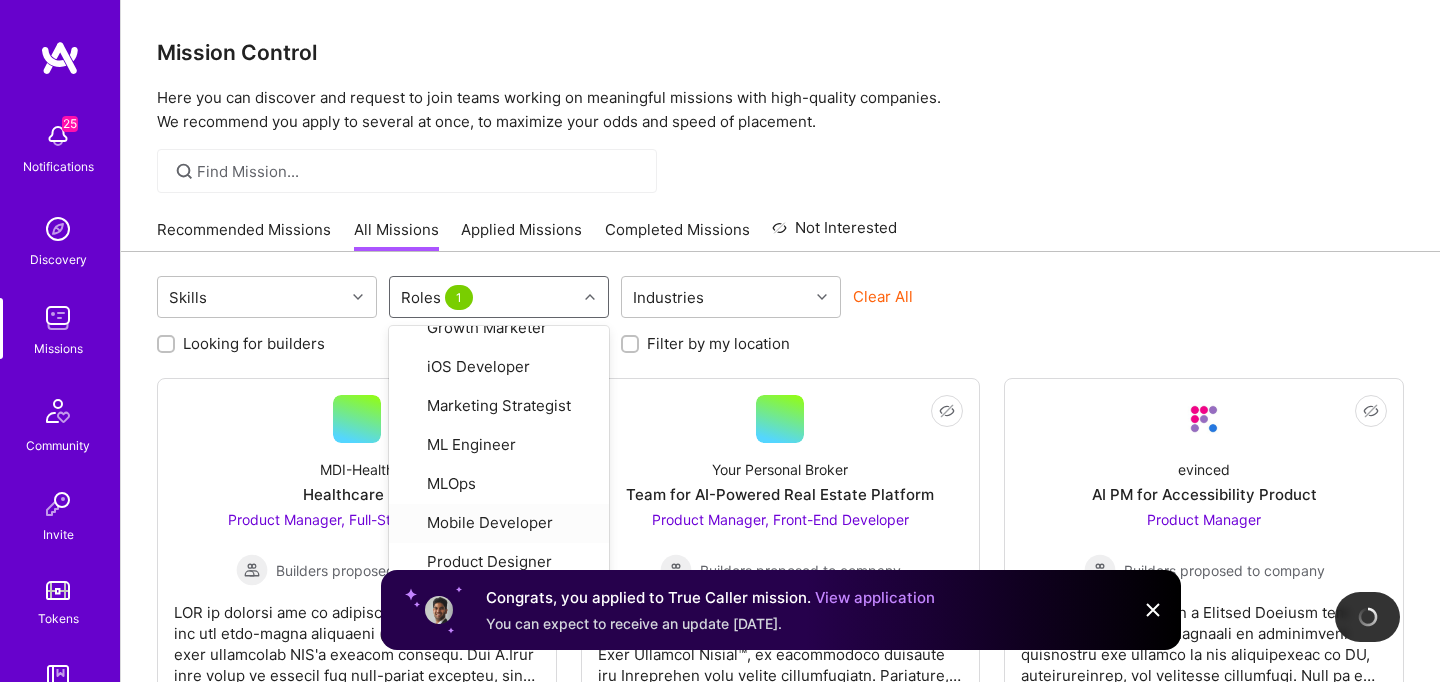 click on "Clear All" at bounding box center (963, 304) 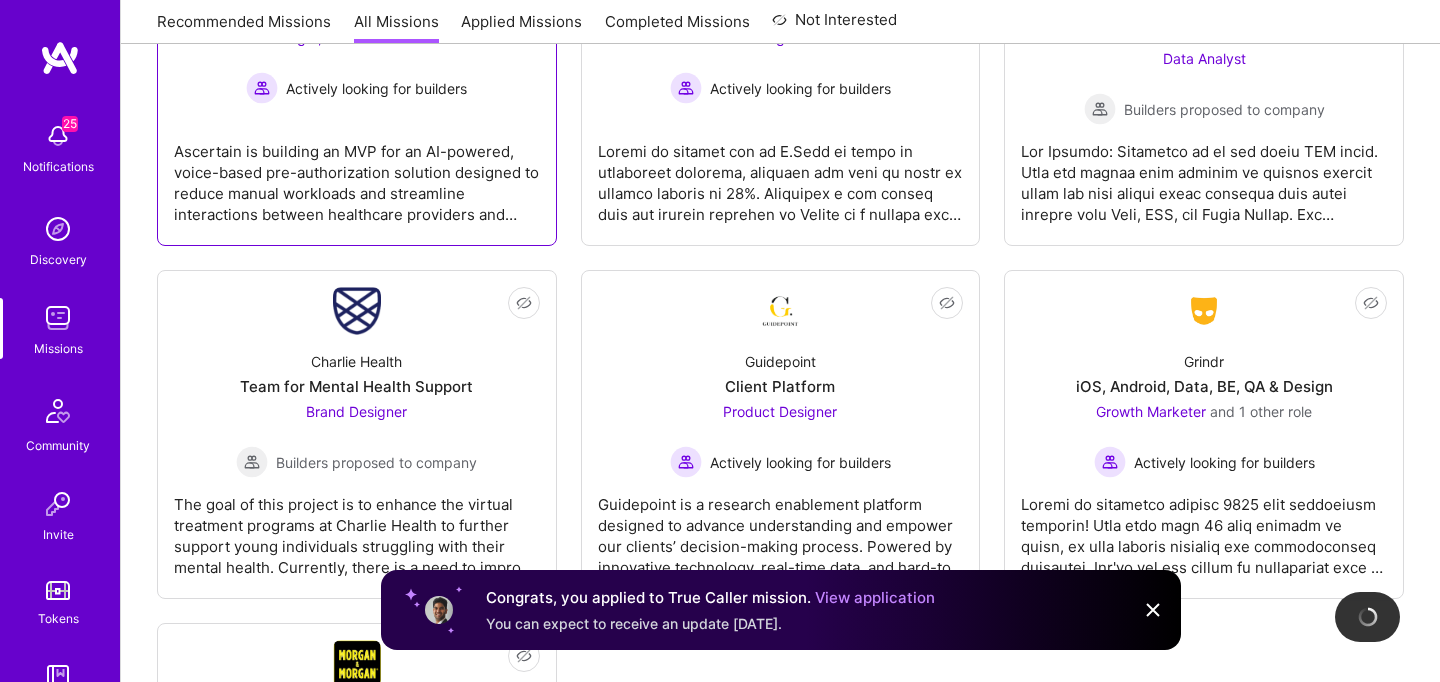 scroll, scrollTop: 694, scrollLeft: 0, axis: vertical 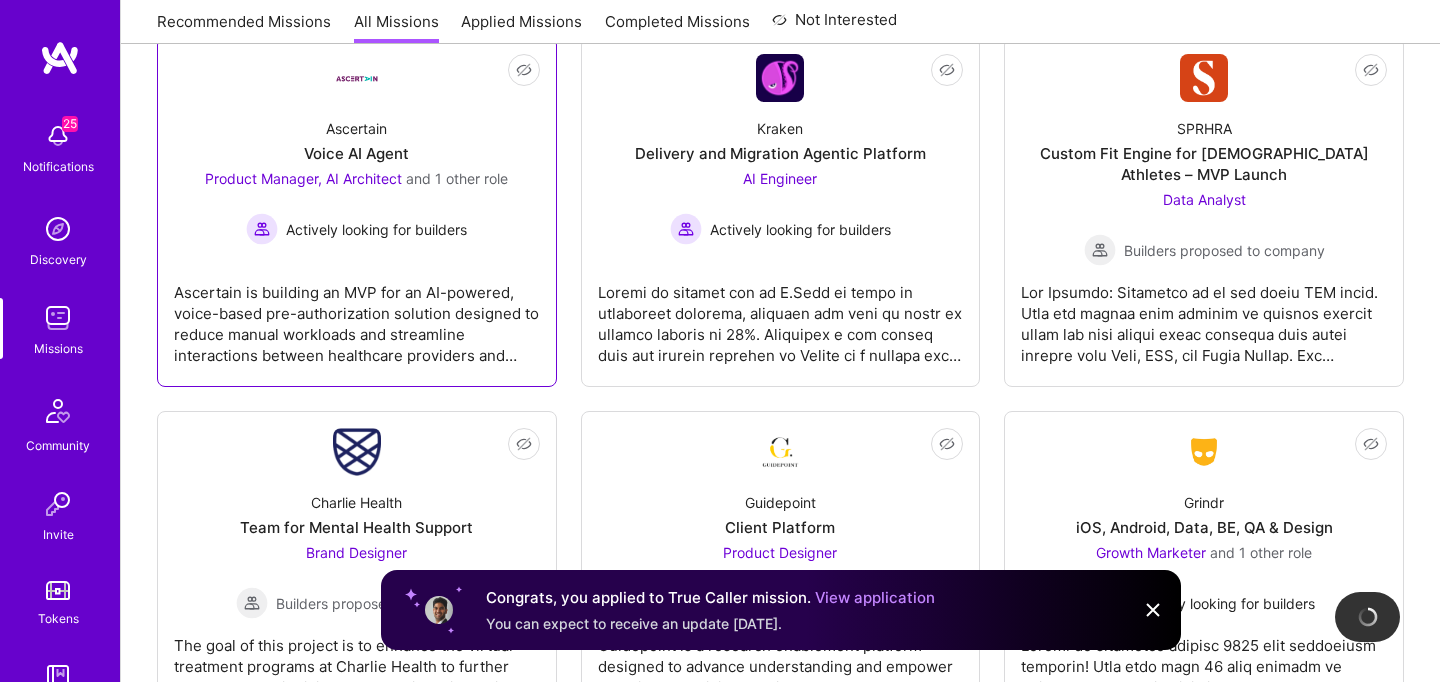 click on "Ascertain is building an MVP for an AI-powered, voice-based pre-authorization solution designed to reduce manual workloads and streamline interactions between healthcare providers and payers. The MVP will deliver a natural language, low-latency voice agent capable of conducting outbound calls, retrieving necessary data, and handling payer interactions with conversational fluency. It will also include a web form agent to automate key data entry tasks into payer portals. The project will focus on rapid development, tight integration with Ascertain’s existing data sources, and compliance with healthcare standards like HIPAA and PII/PHI handling. The MVP will serve as a foundation for future iterations, validating feasibility, performance, and user acceptance while enabling scalability across additional payers and use cases." at bounding box center [357, 316] 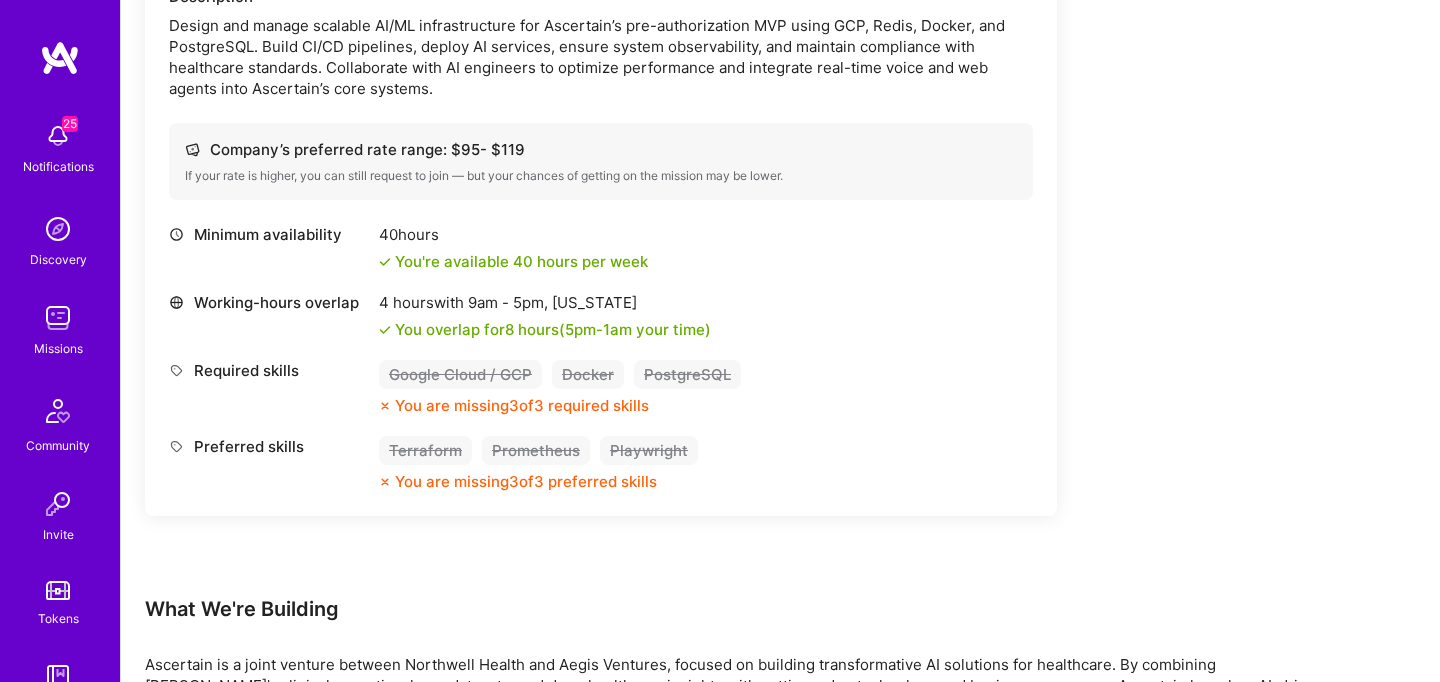 scroll, scrollTop: 1688, scrollLeft: 0, axis: vertical 